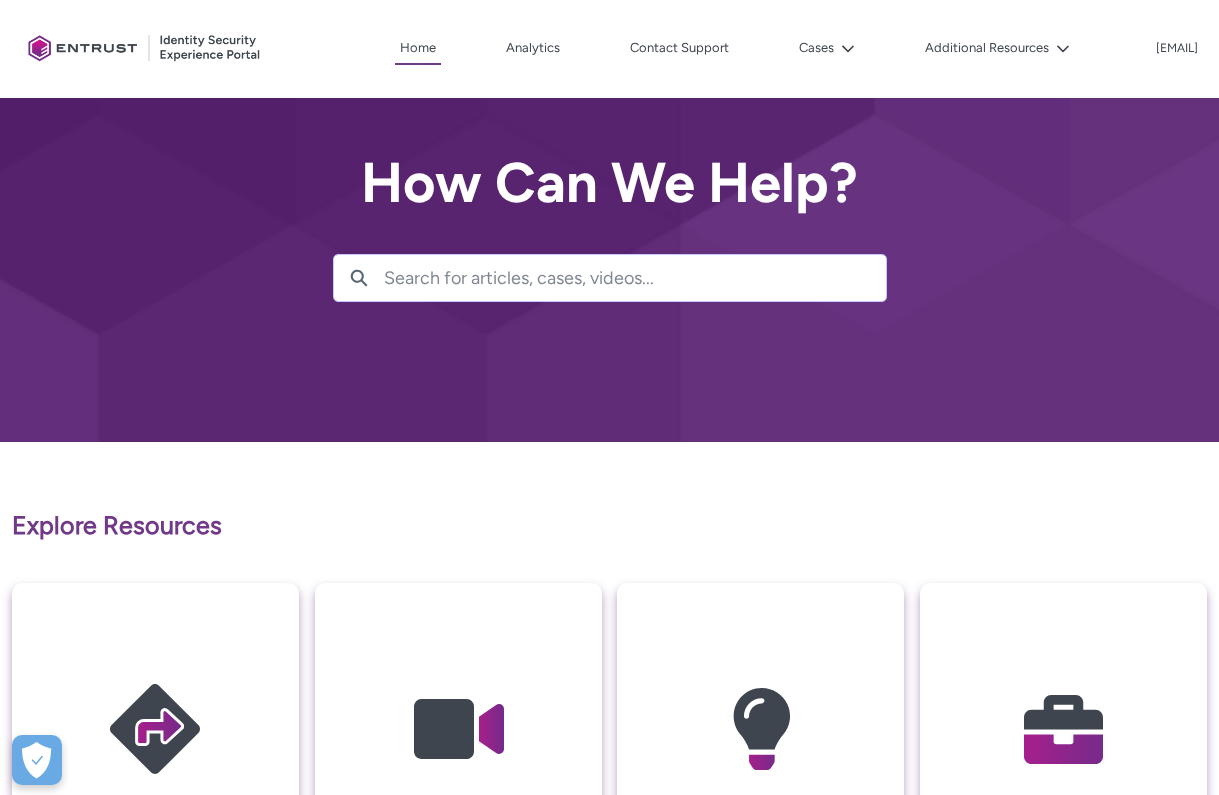 scroll, scrollTop: 0, scrollLeft: 0, axis: both 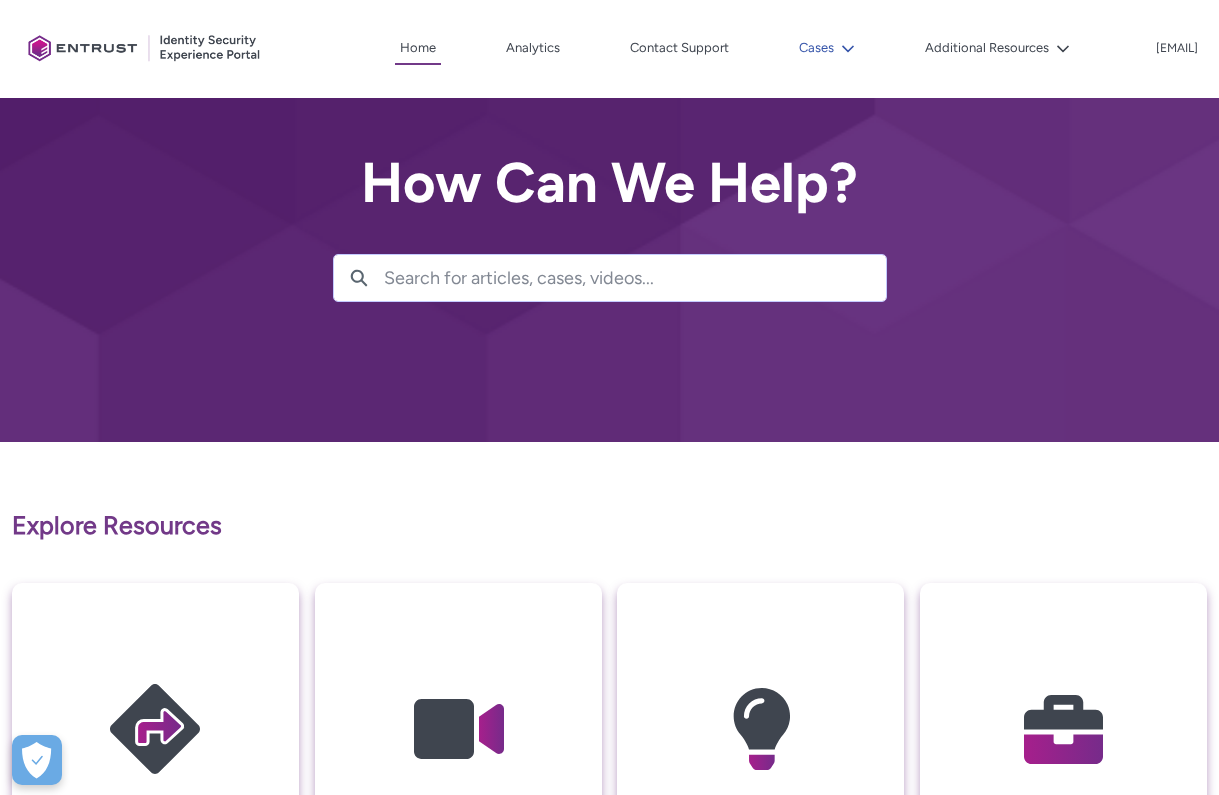 click on "Cases" at bounding box center (827, 48) 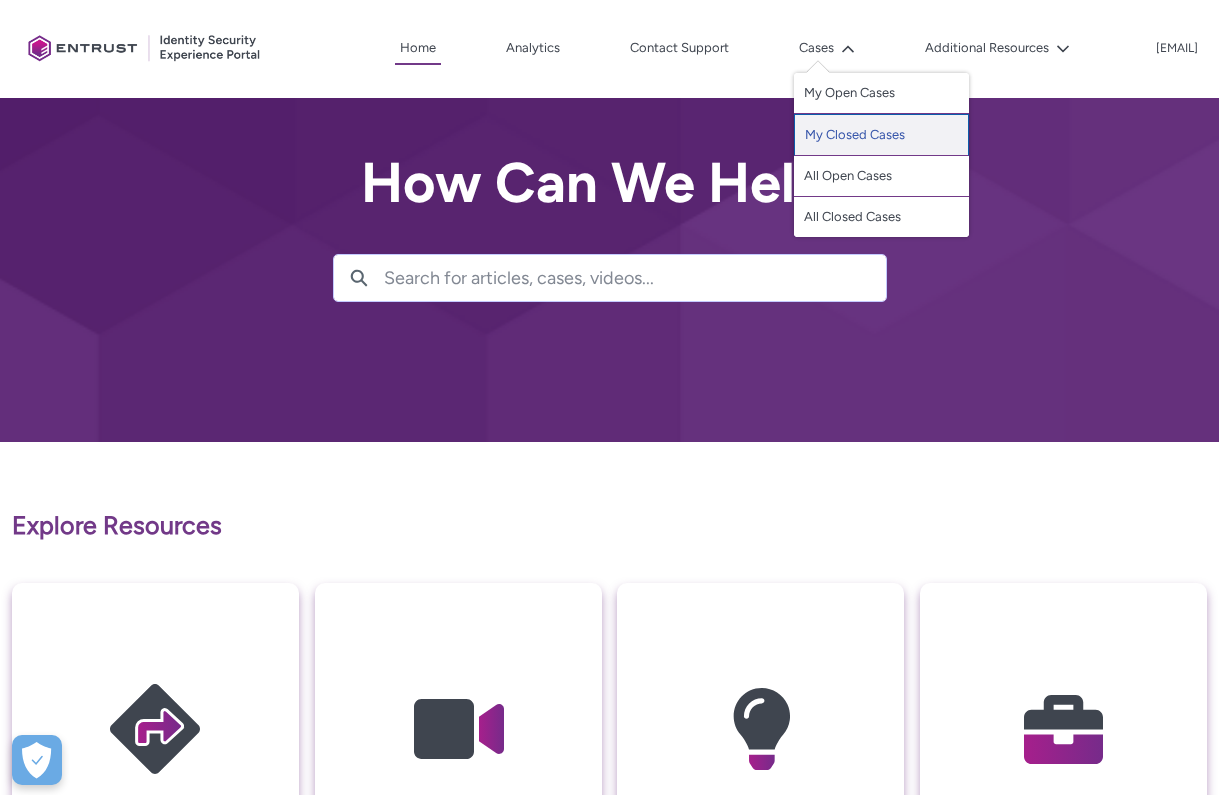 click on "My Closed Cases" at bounding box center [881, 135] 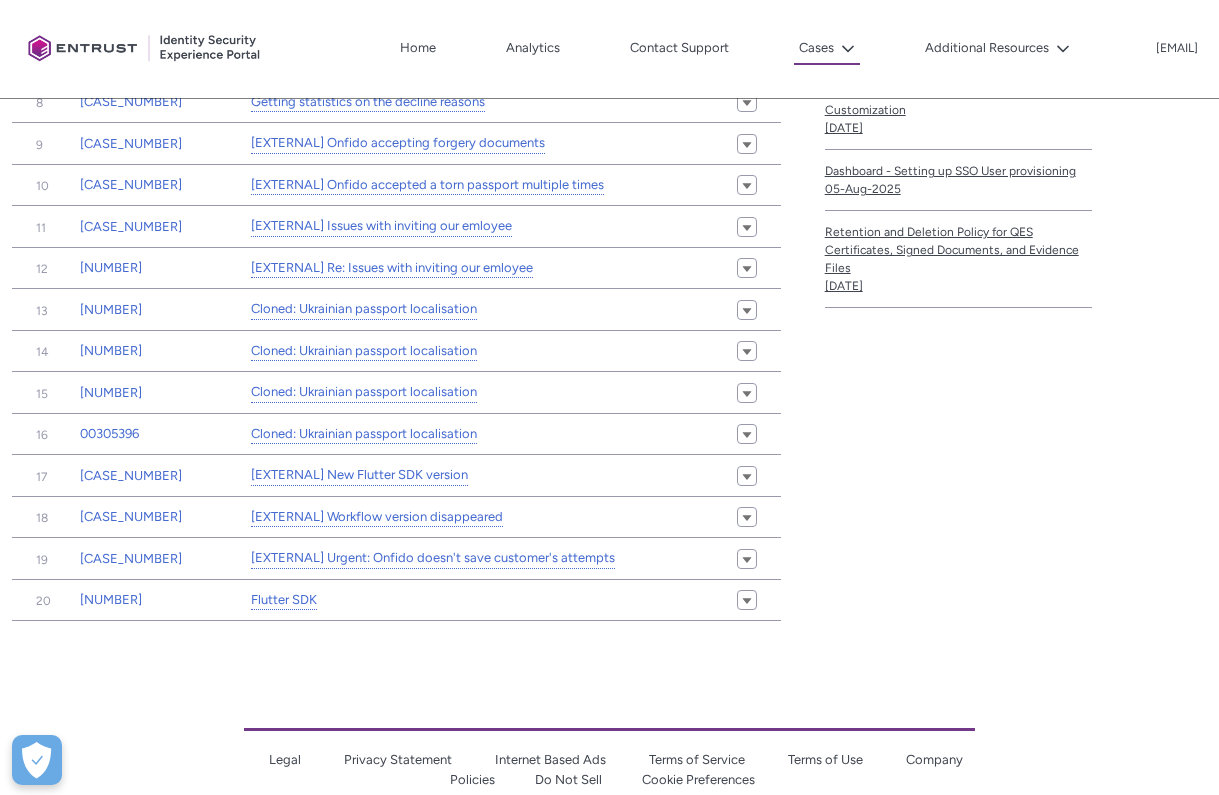 scroll, scrollTop: 789, scrollLeft: 0, axis: vertical 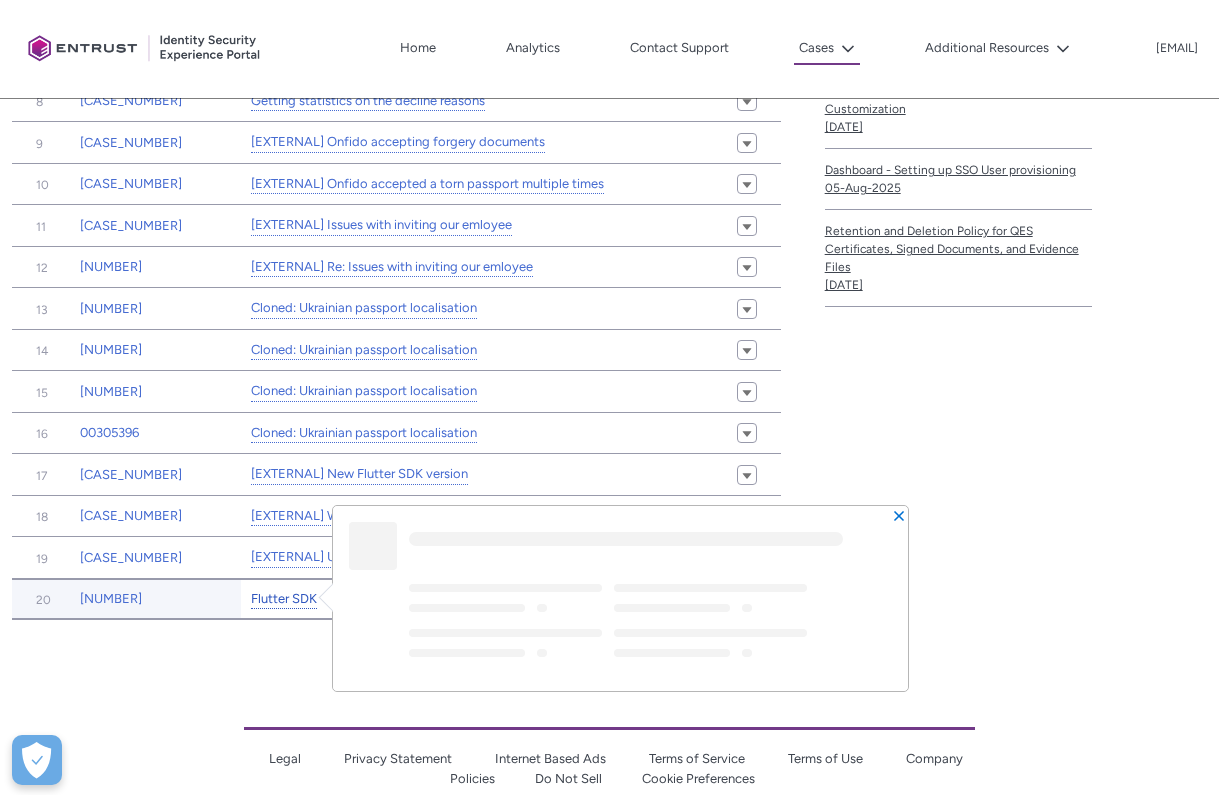 click on "Flutter SDK" at bounding box center (284, 599) 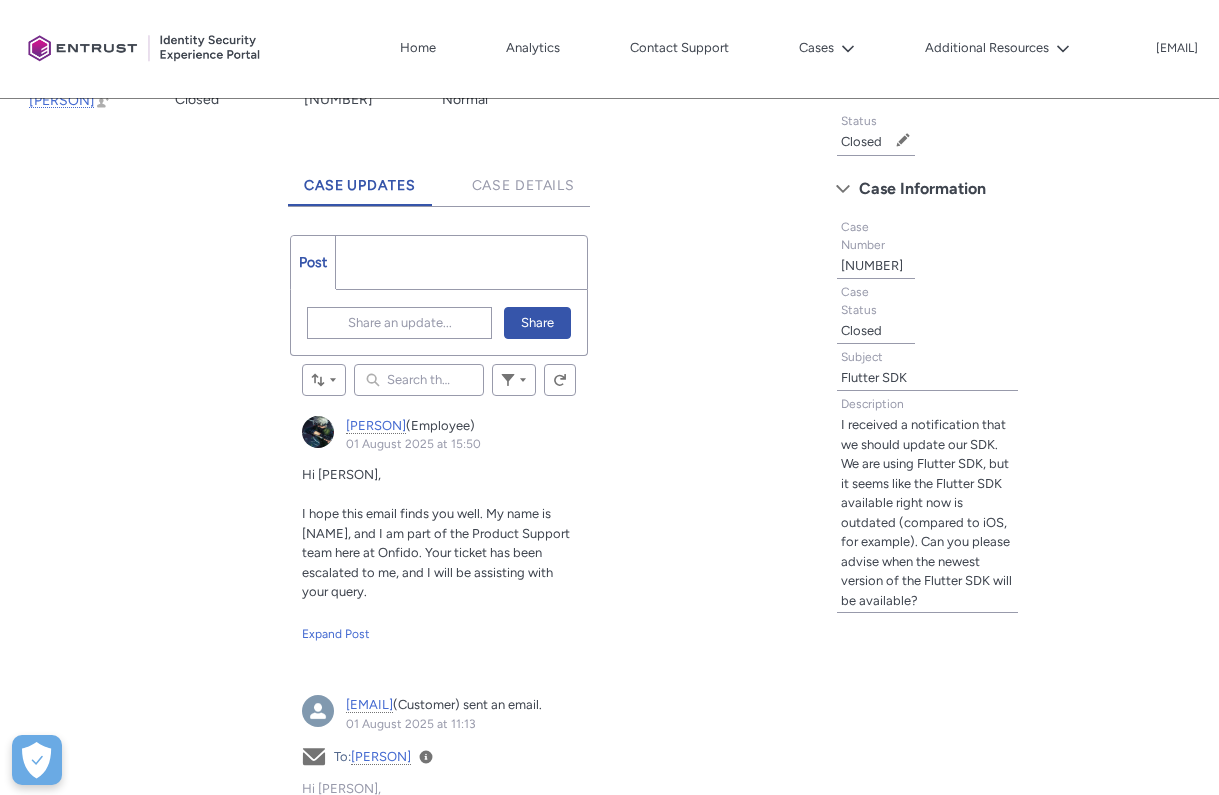 scroll, scrollTop: 463, scrollLeft: 0, axis: vertical 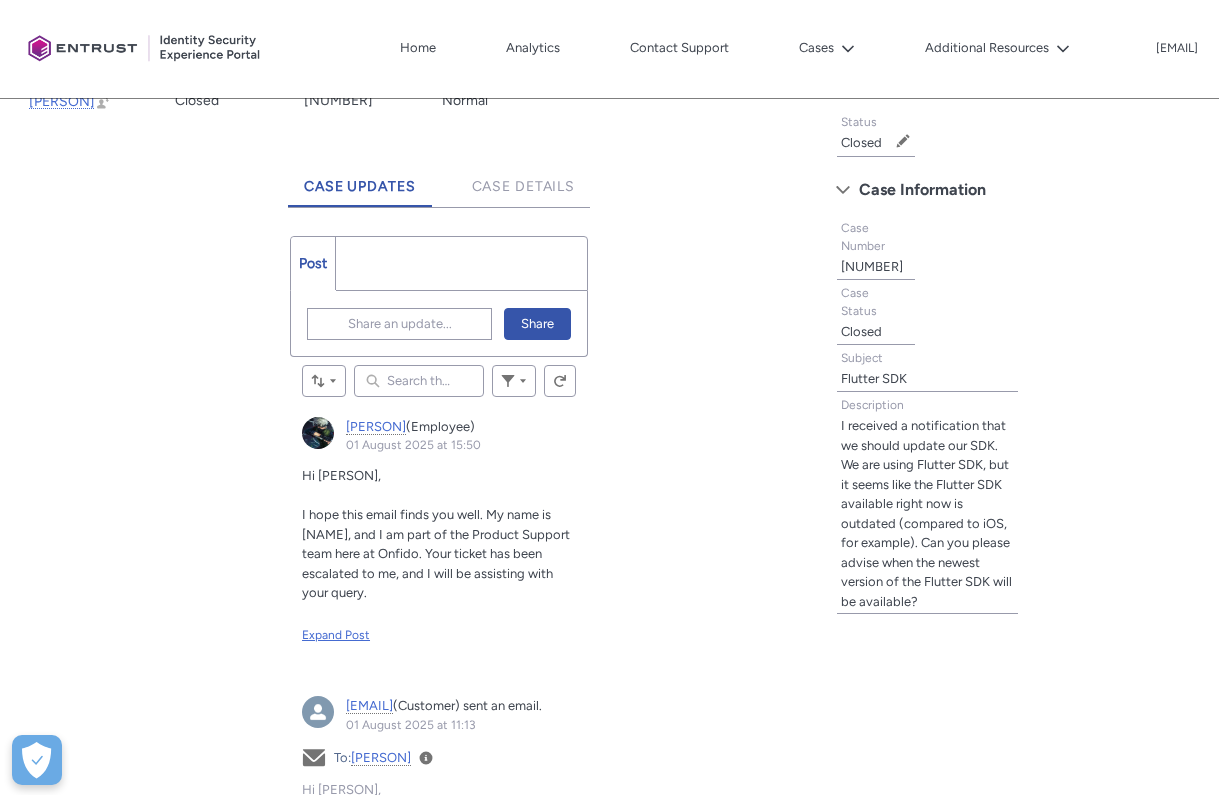 click on "Expand Post" at bounding box center (439, 635) 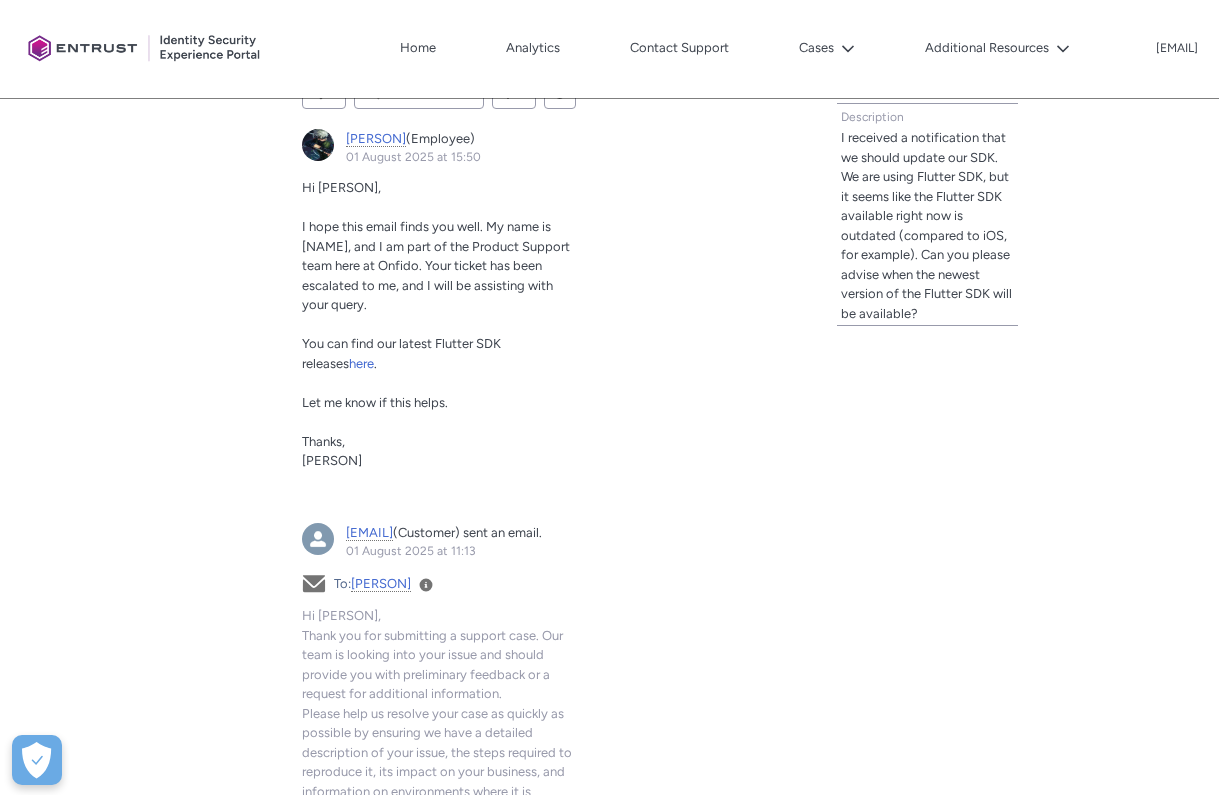 scroll, scrollTop: 766, scrollLeft: 0, axis: vertical 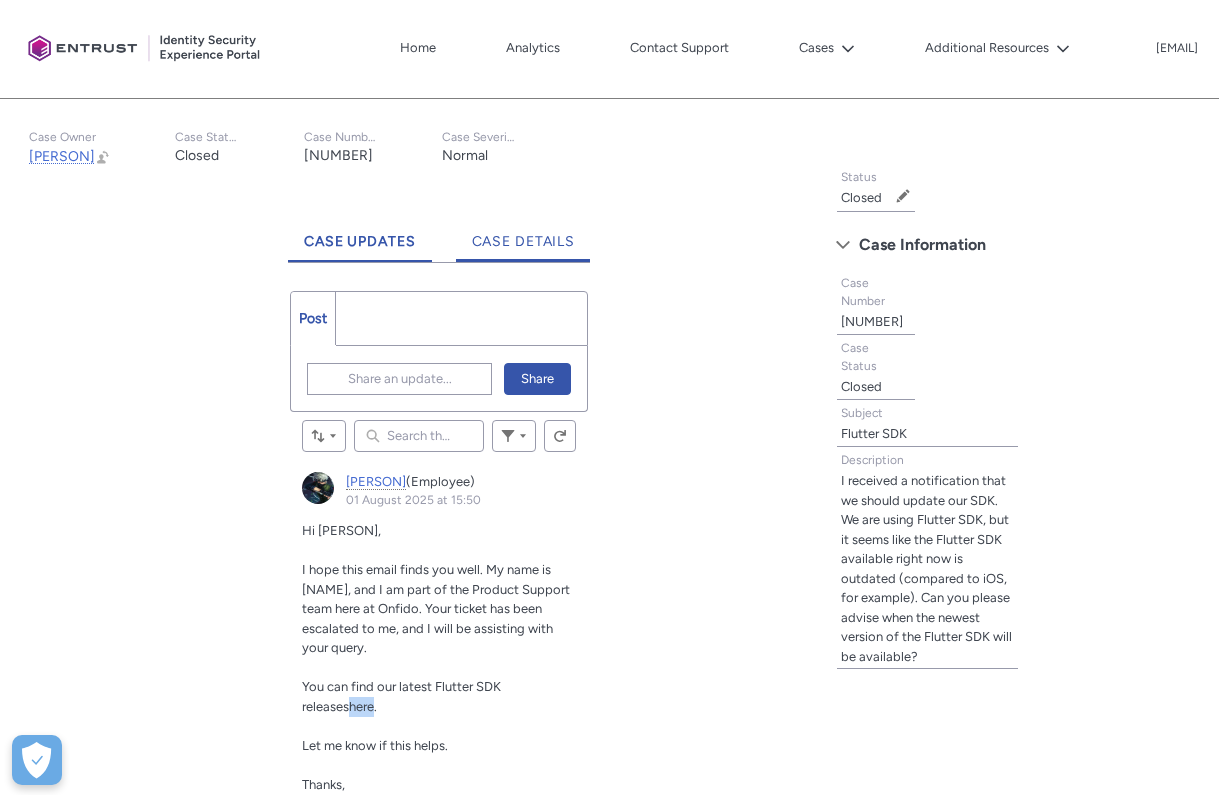 click on "Case Details" at bounding box center (524, 241) 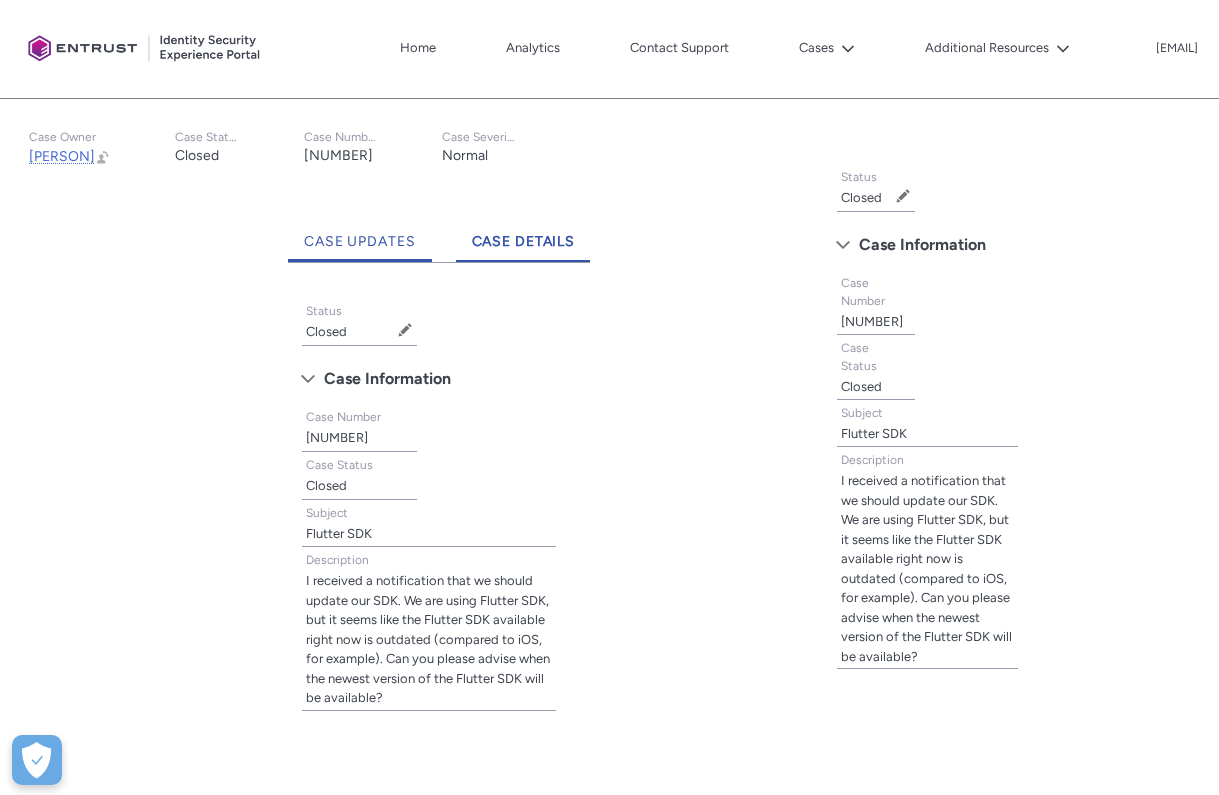 click on "Case Updates" at bounding box center (360, 241) 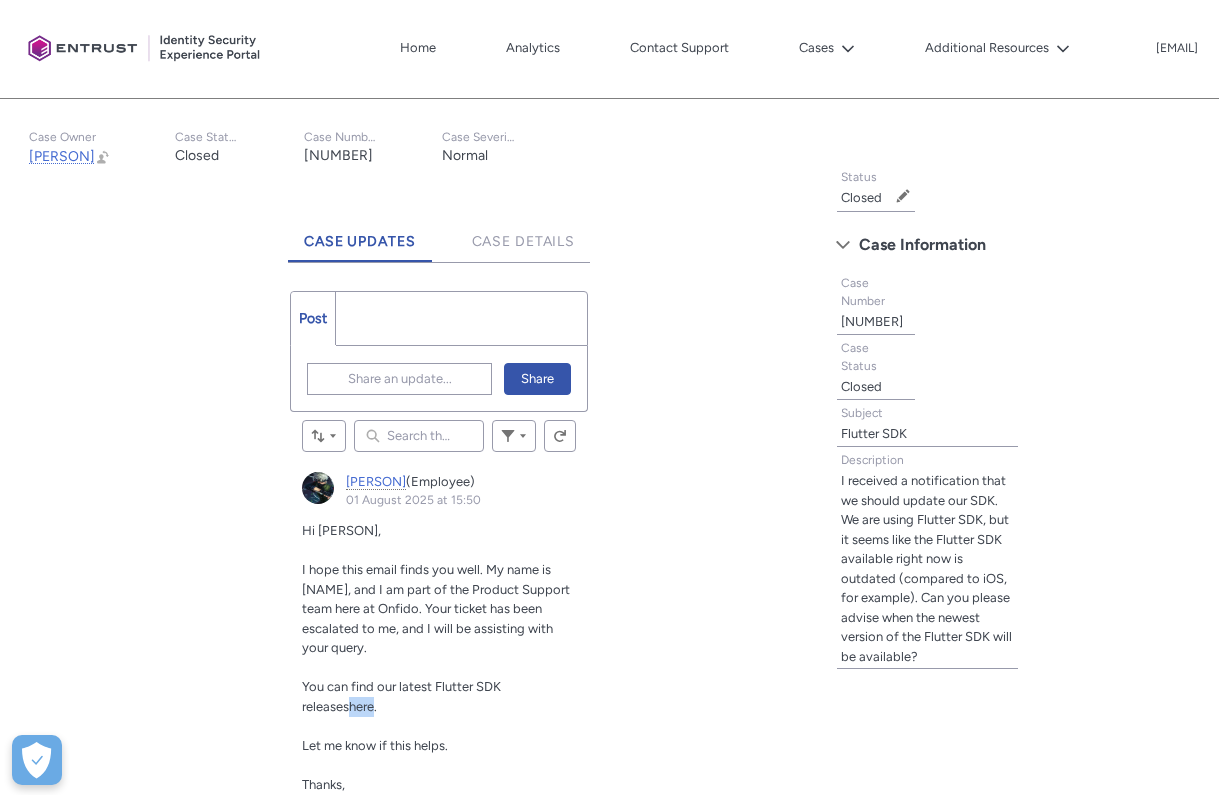 click on "Post More" at bounding box center [439, 318] 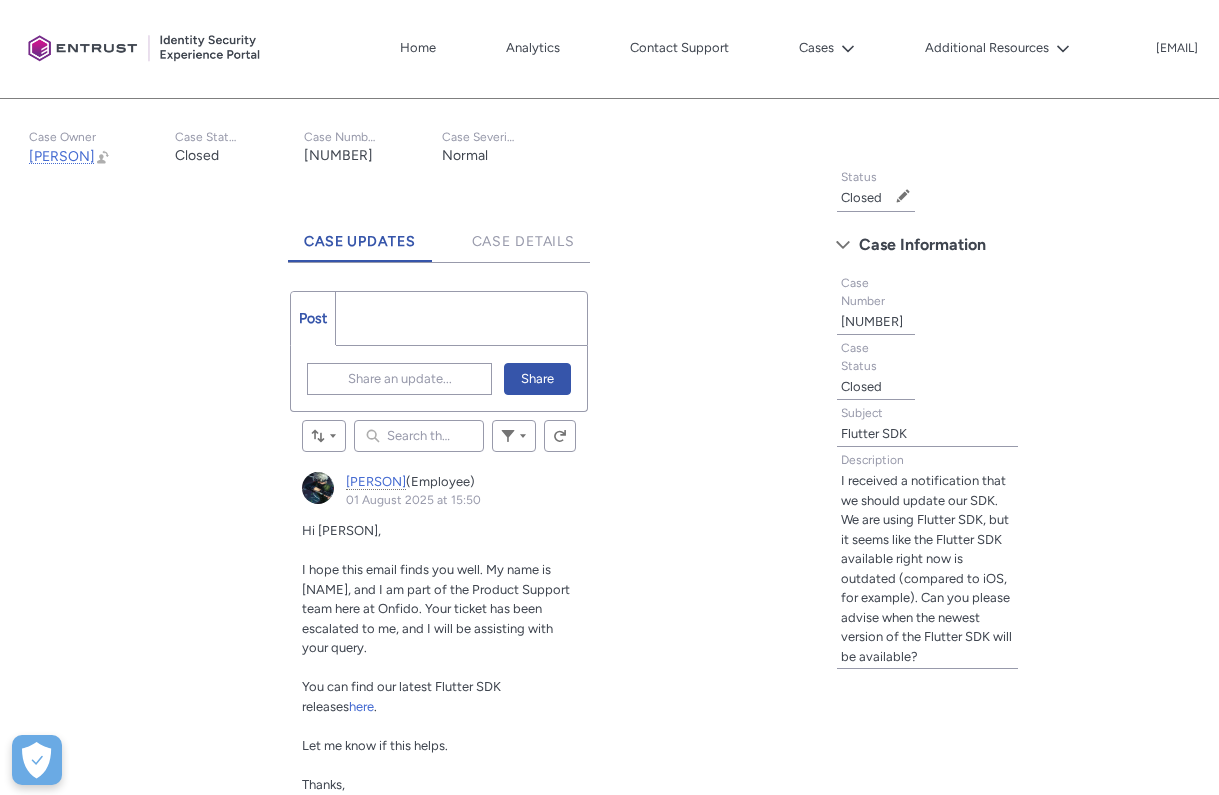 click on "Post More" at bounding box center (439, 318) 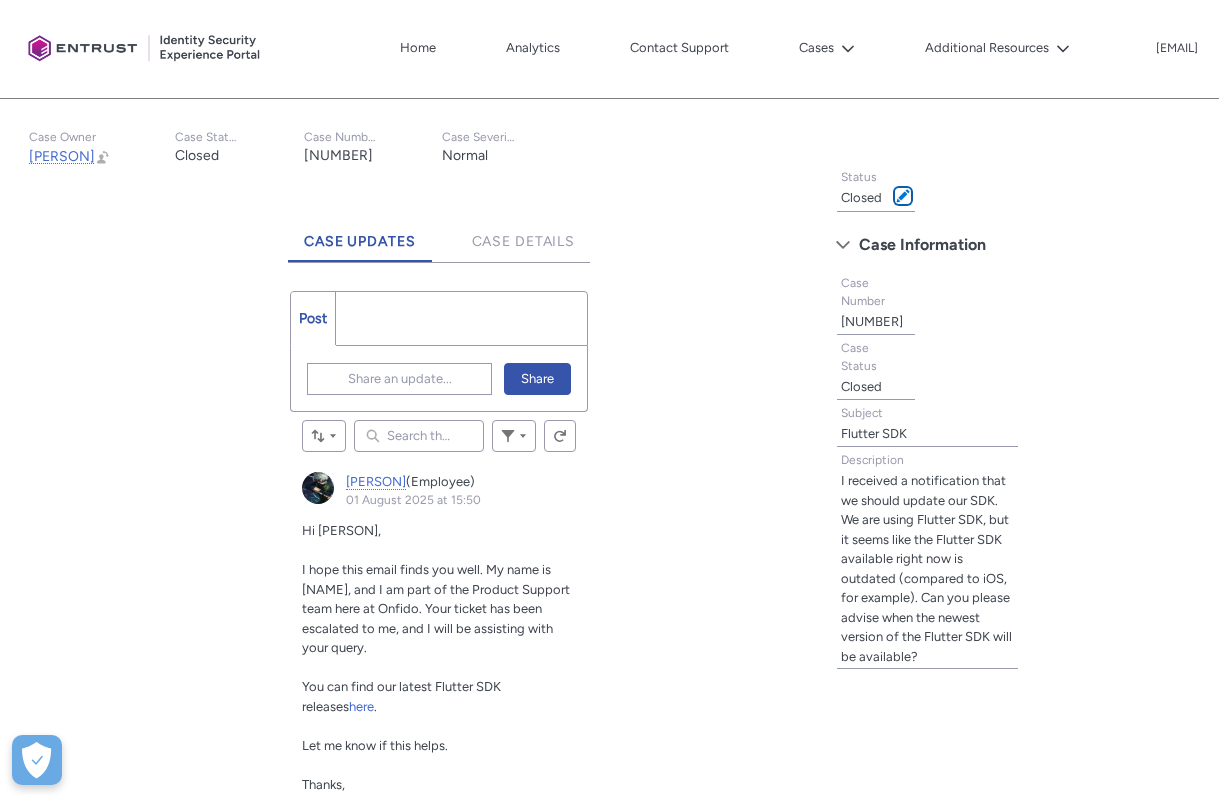 click at bounding box center [903, 196] 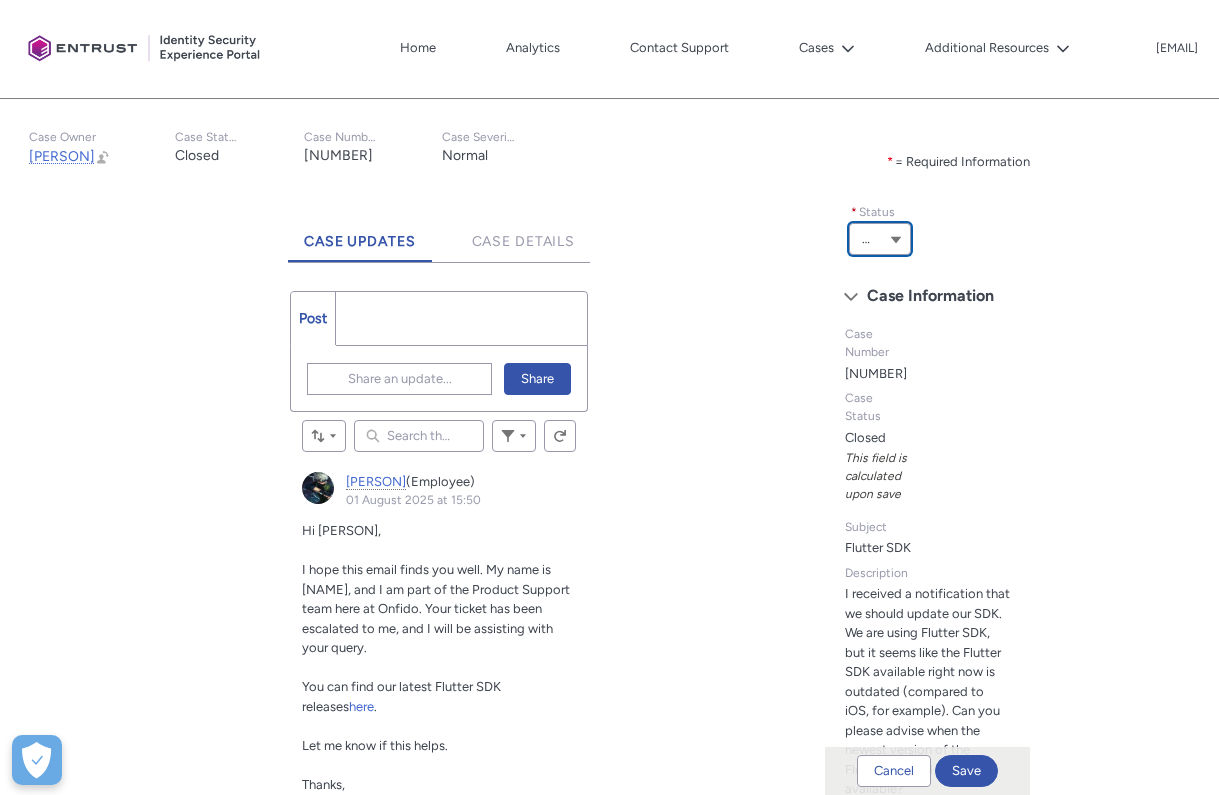 click on "Closed" at bounding box center [880, 239] 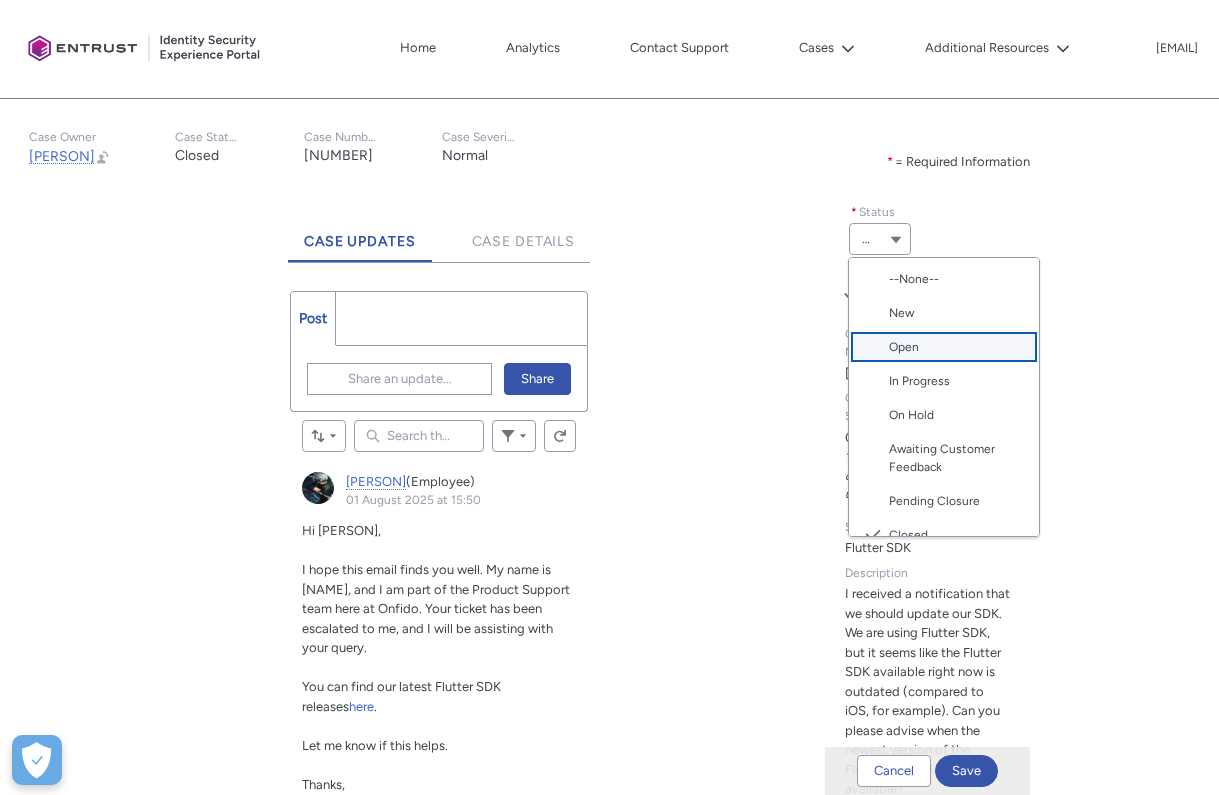 click on "Open" at bounding box center [958, 347] 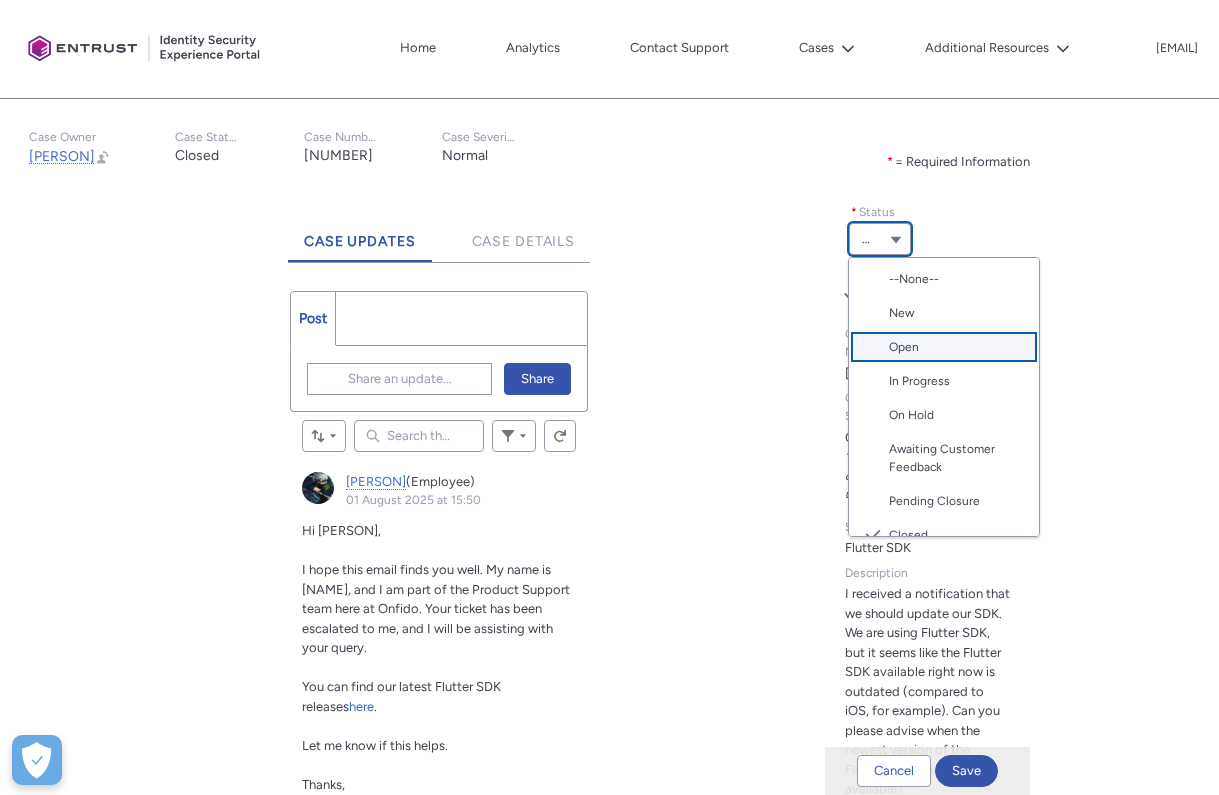 type on "Open" 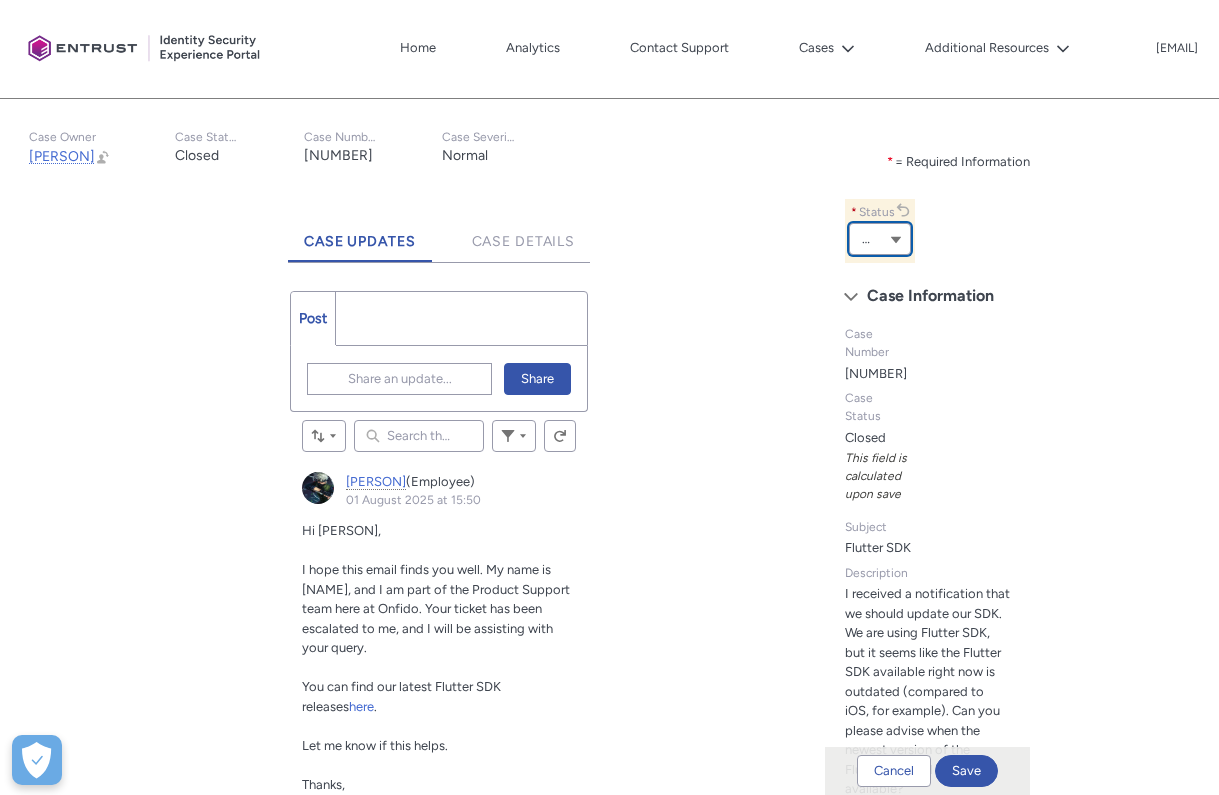 click on "Open" at bounding box center [880, 239] 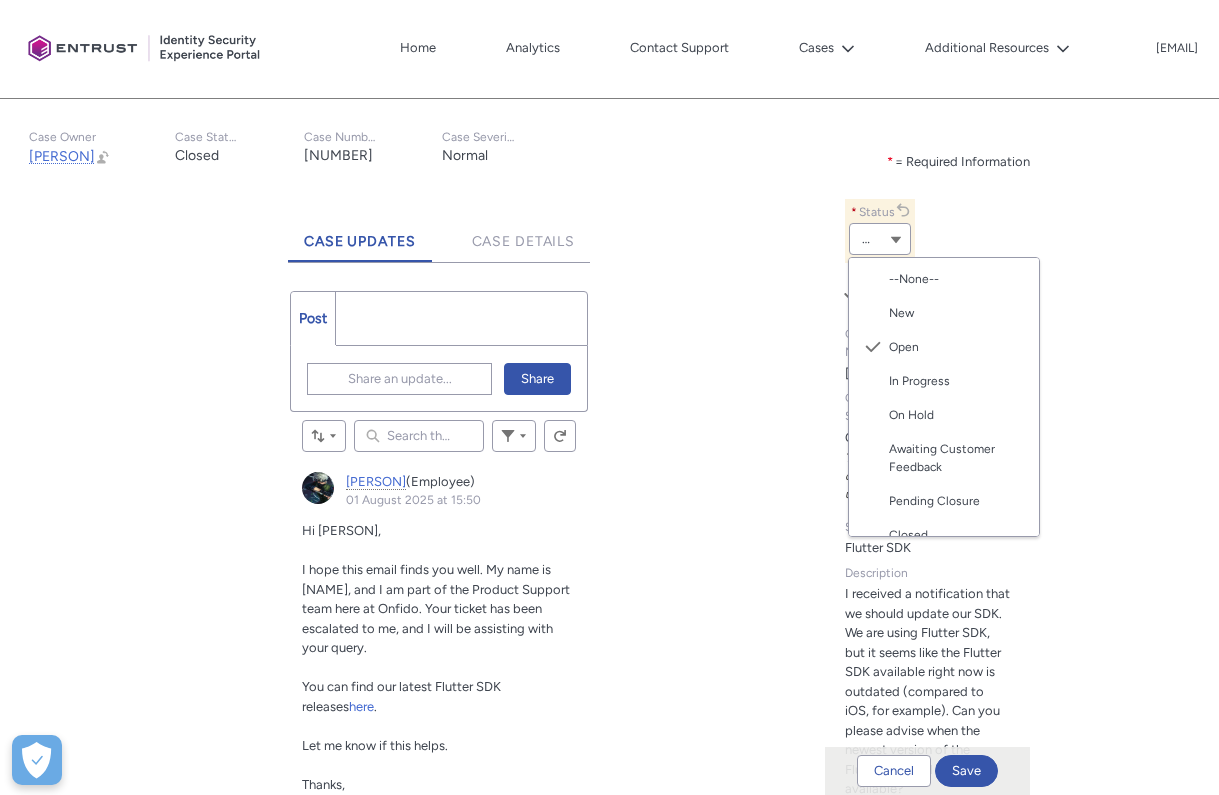click on "Post More" at bounding box center [439, 318] 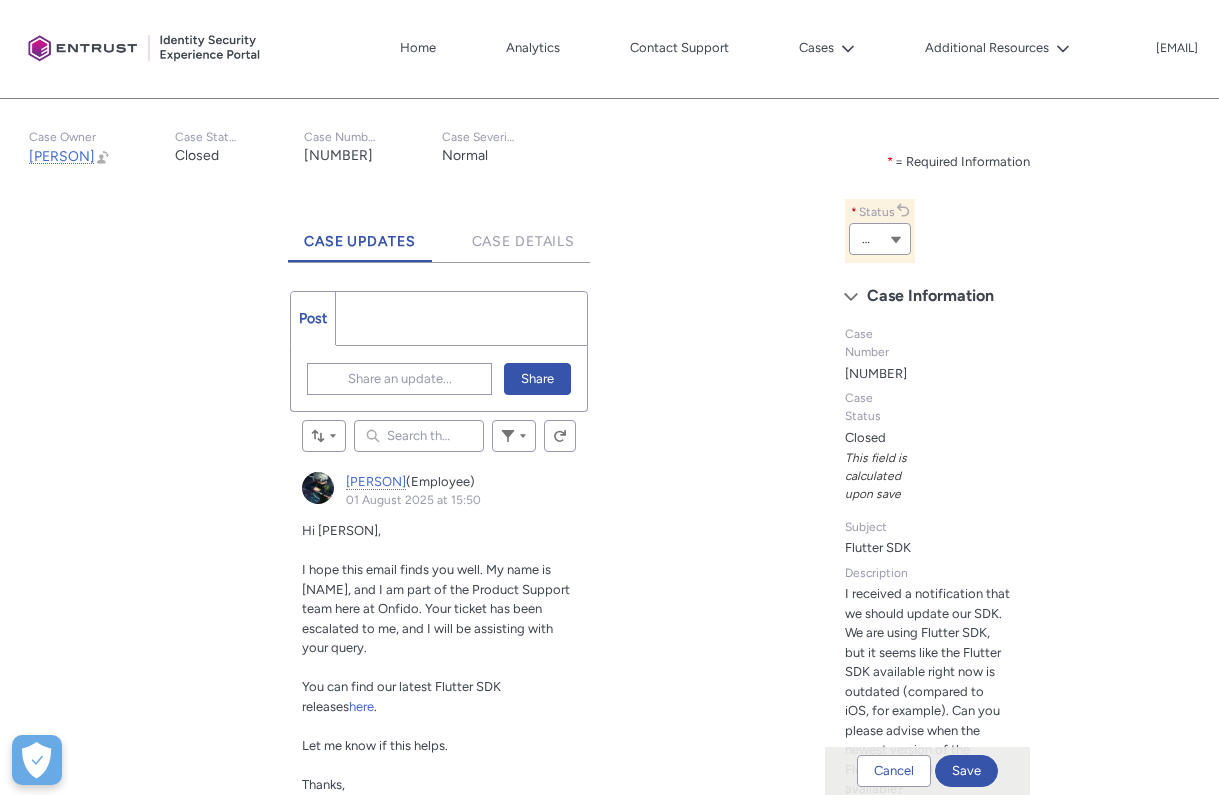 click on "Post More" at bounding box center (439, 318) 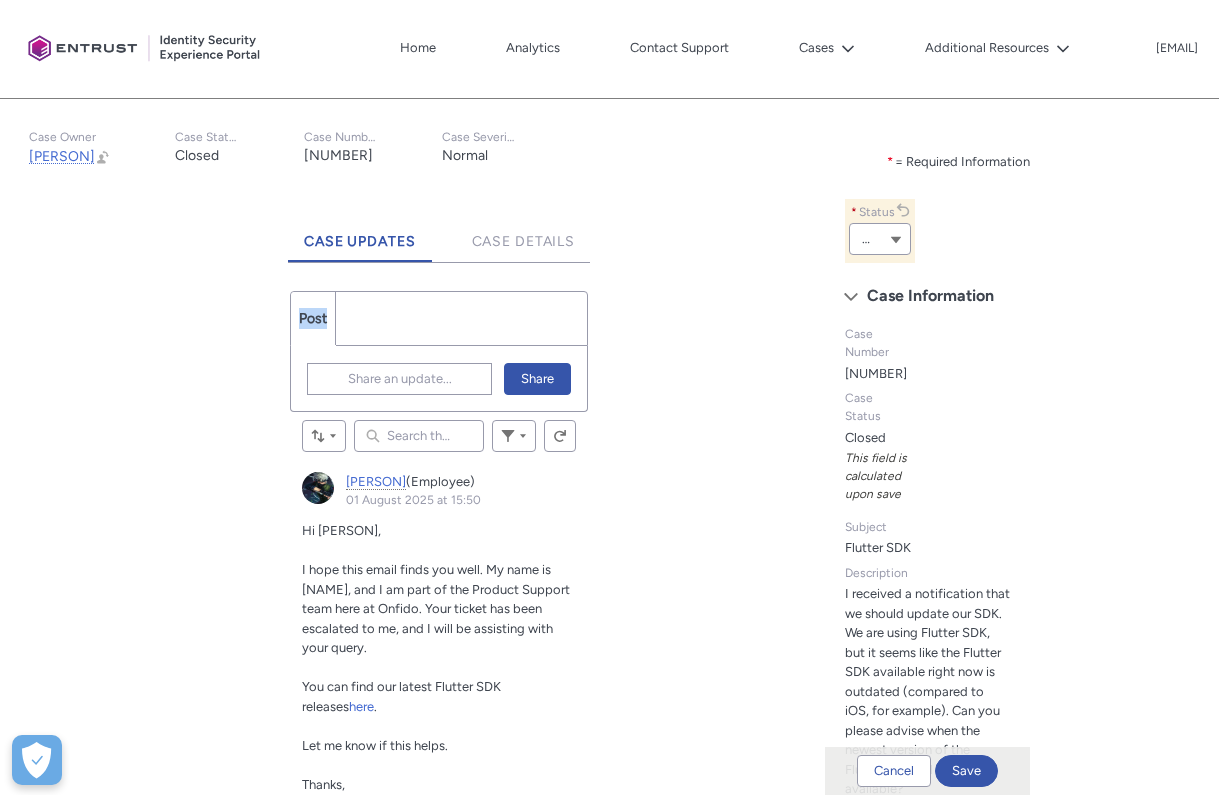 click on "Post More" at bounding box center [439, 318] 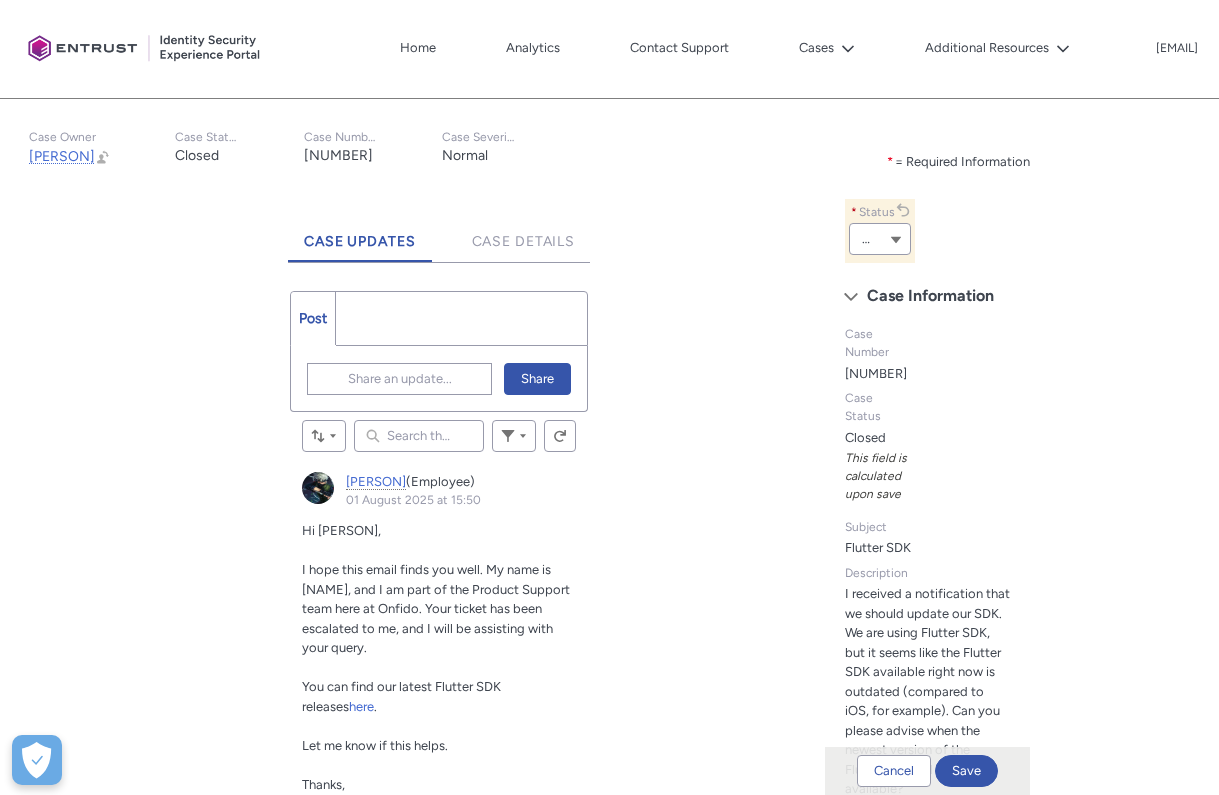 click on "Post More" at bounding box center (439, 318) 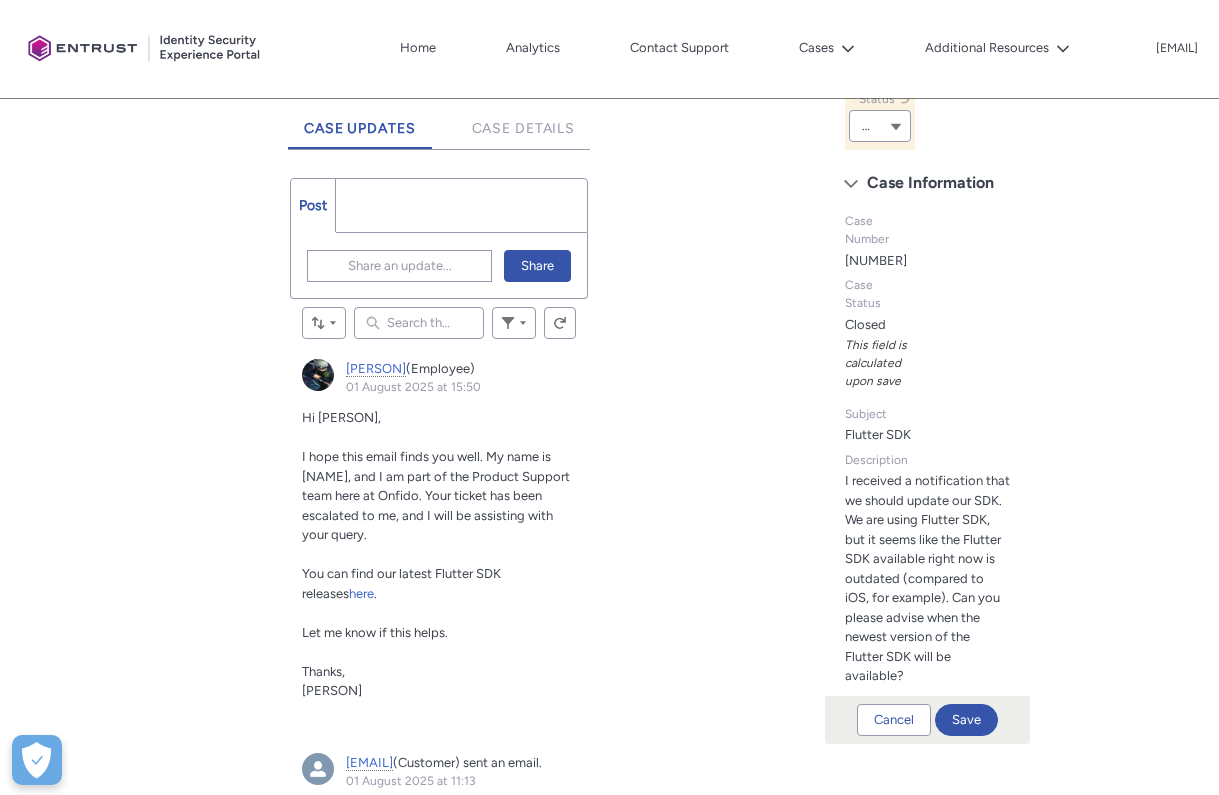scroll, scrollTop: 531, scrollLeft: 0, axis: vertical 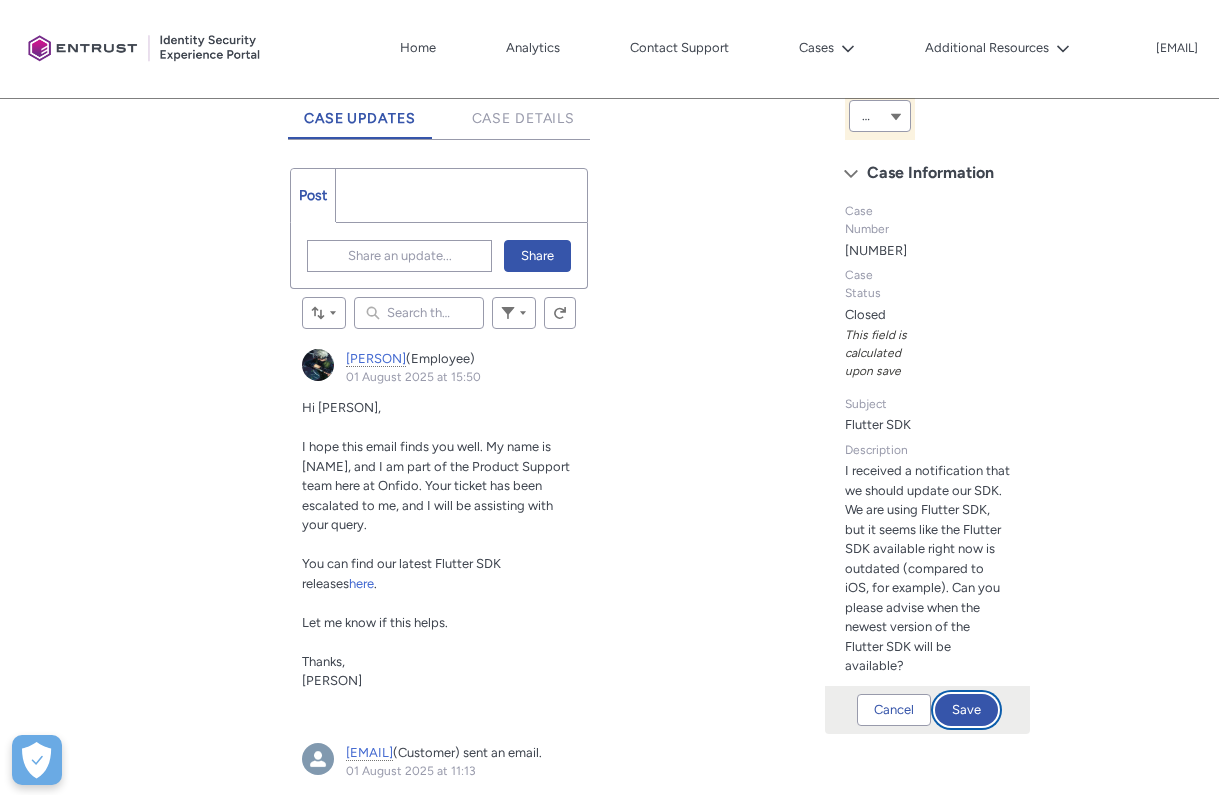 click on "Save" at bounding box center [966, 710] 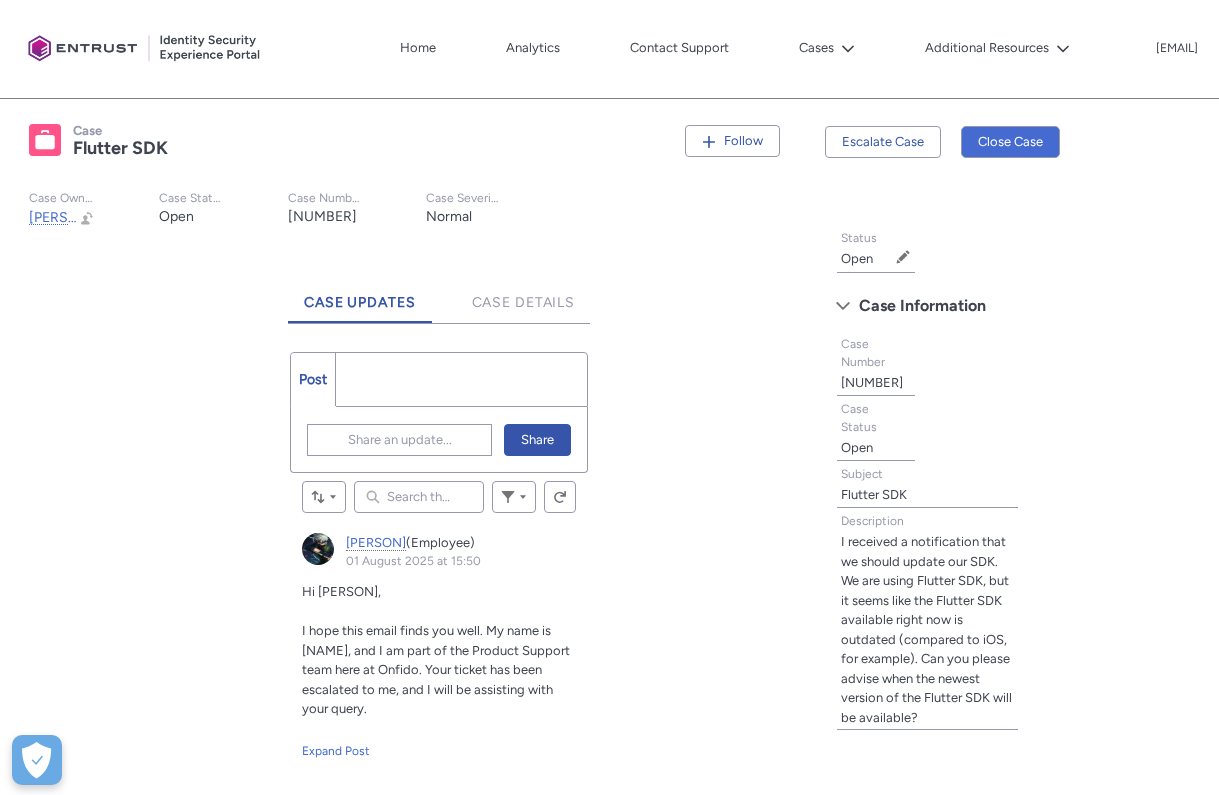 scroll, scrollTop: 330, scrollLeft: 0, axis: vertical 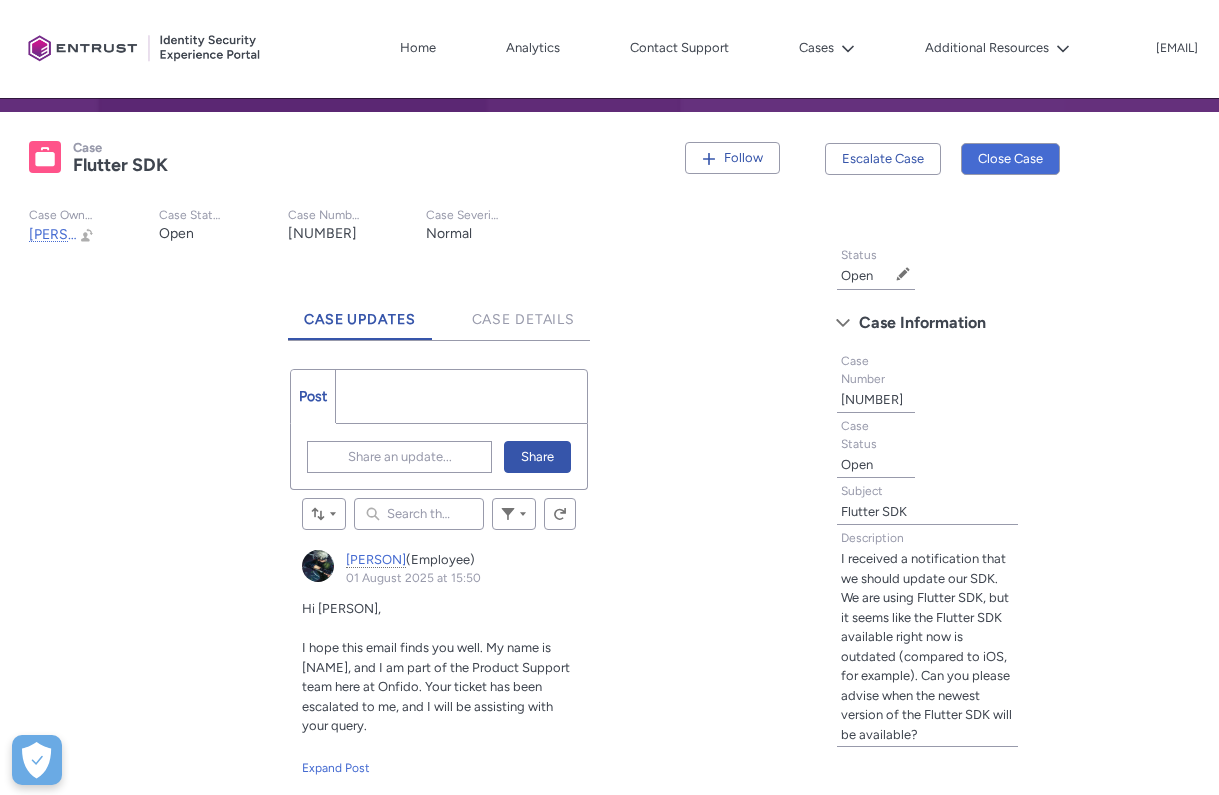 click on "Post More" at bounding box center (439, 396) 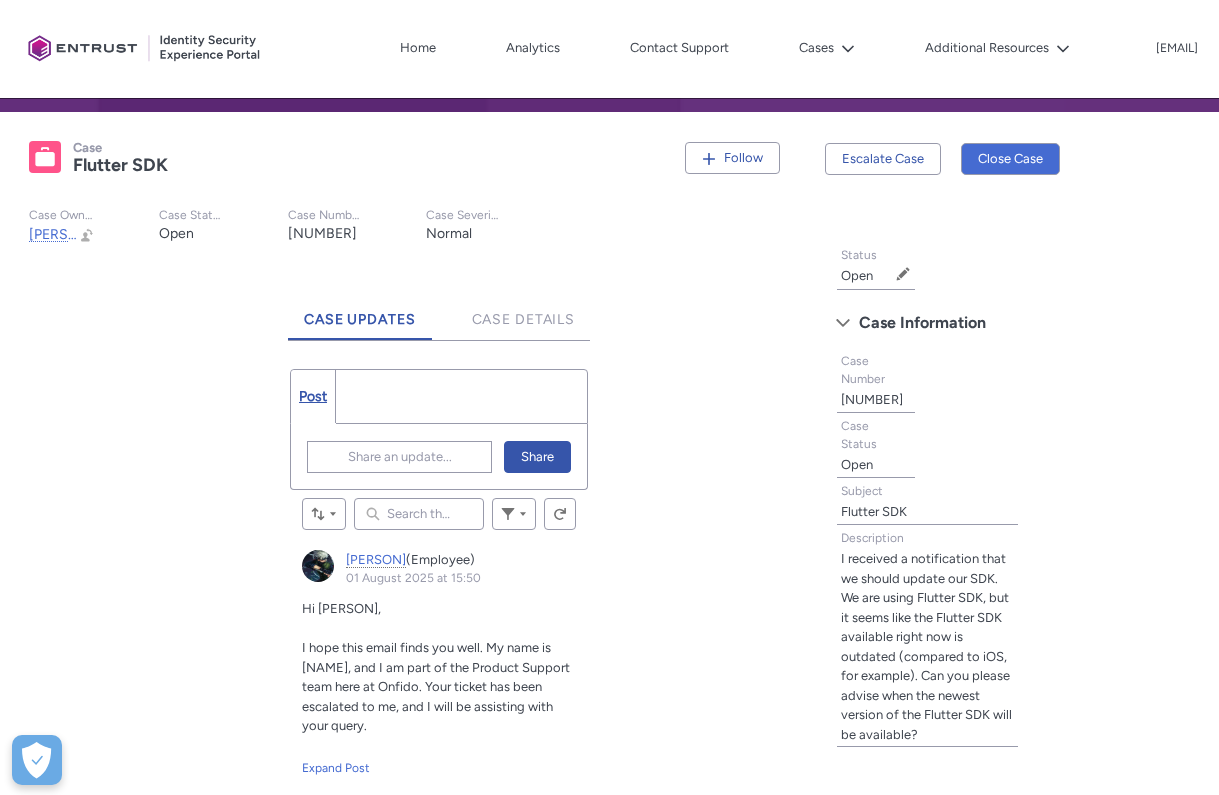 click on "Post" at bounding box center [313, 396] 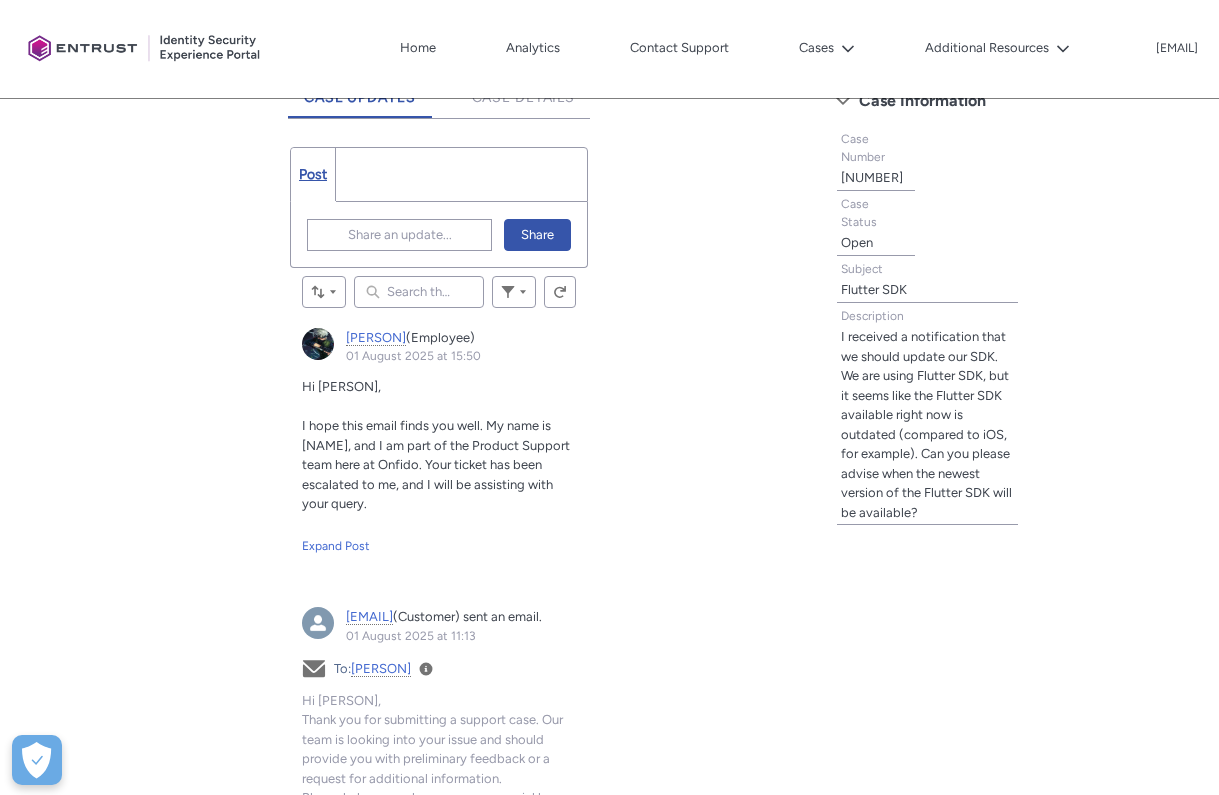 scroll, scrollTop: 711, scrollLeft: 0, axis: vertical 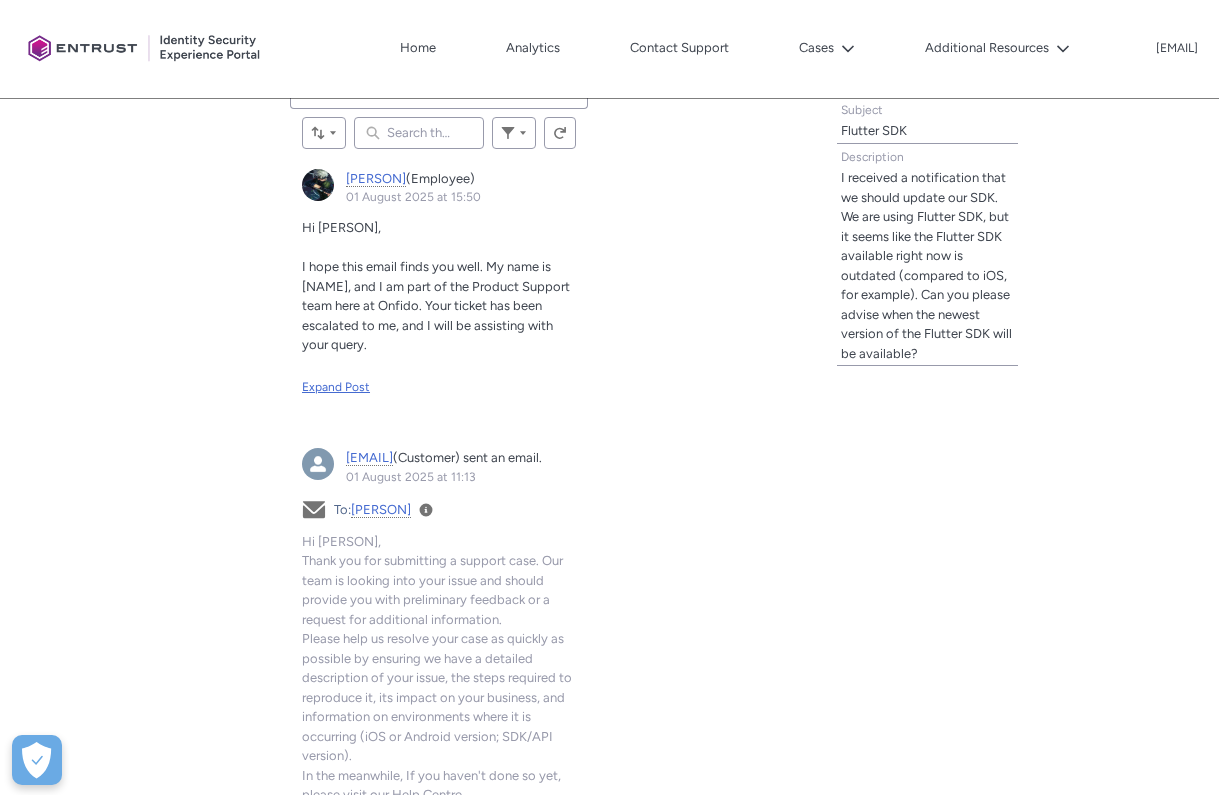 click on "Expand Post" at bounding box center (439, 387) 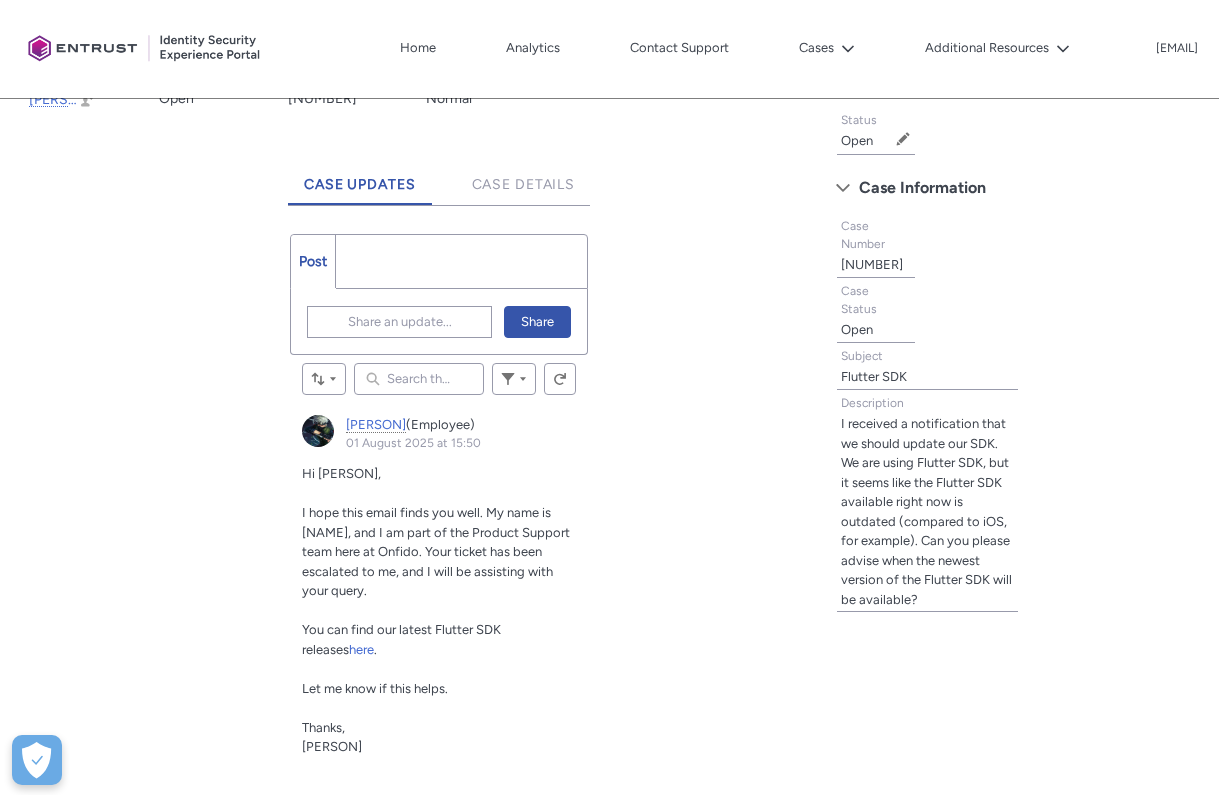 scroll, scrollTop: 463, scrollLeft: 0, axis: vertical 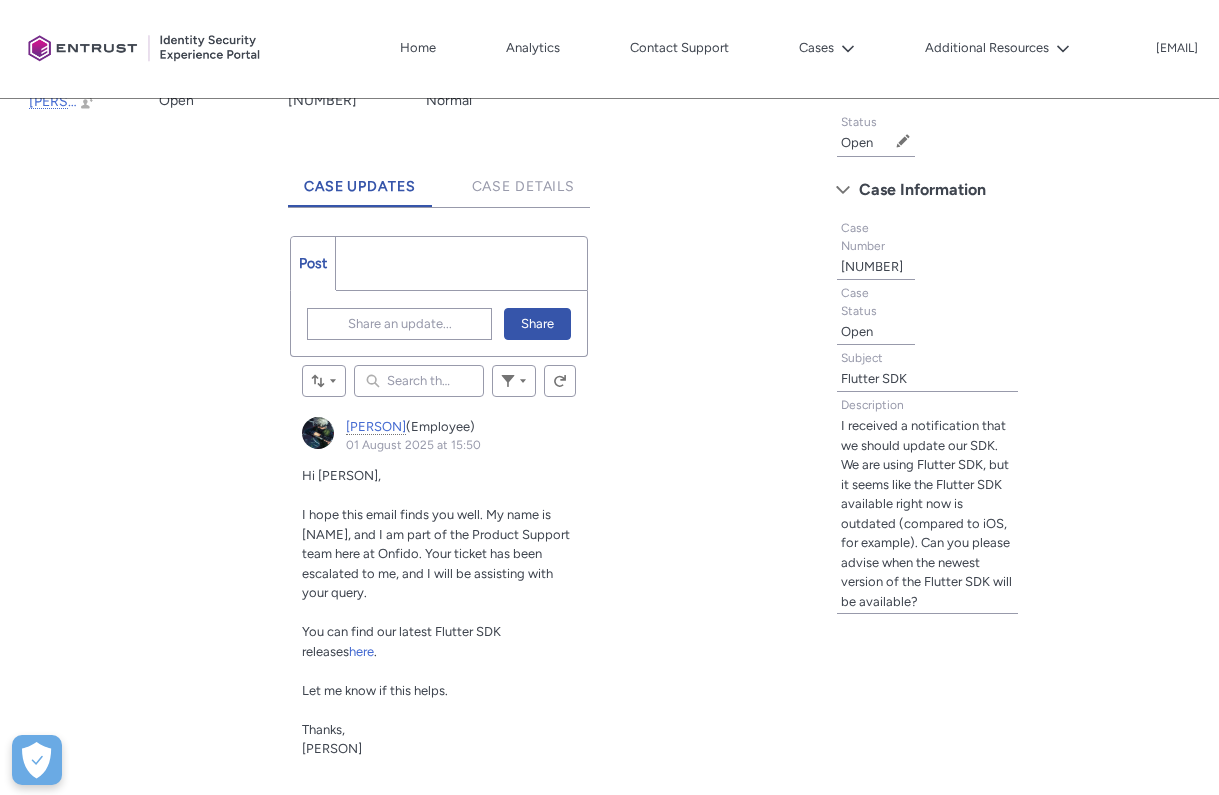 click on "Post More" at bounding box center (439, 263) 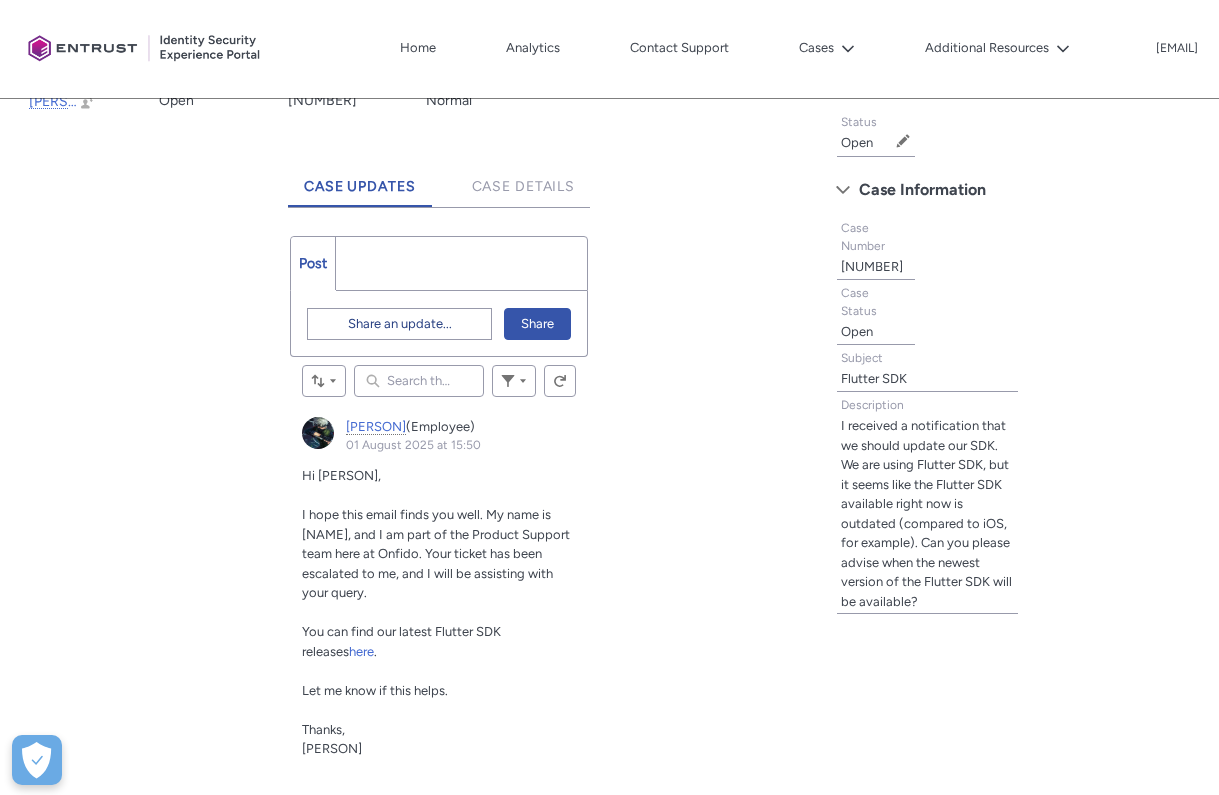 click on "Share an update..." at bounding box center (400, 324) 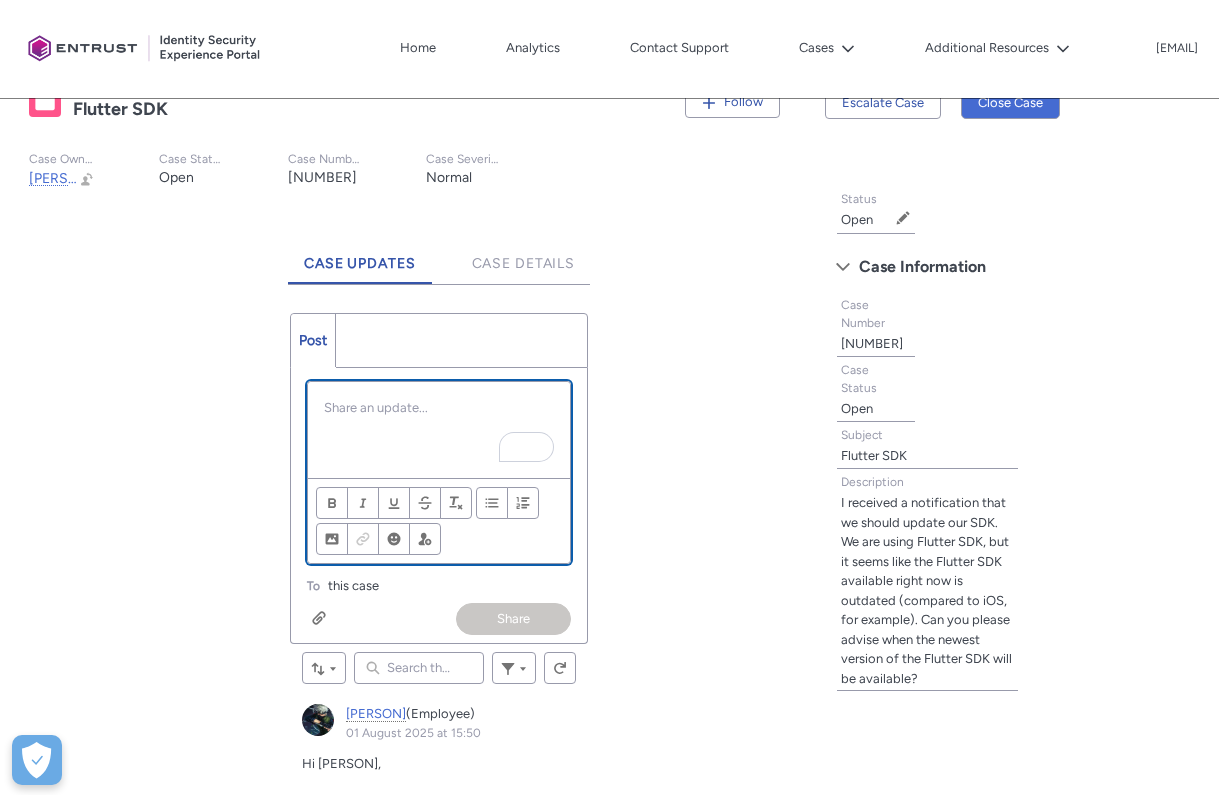 scroll, scrollTop: 419, scrollLeft: 0, axis: vertical 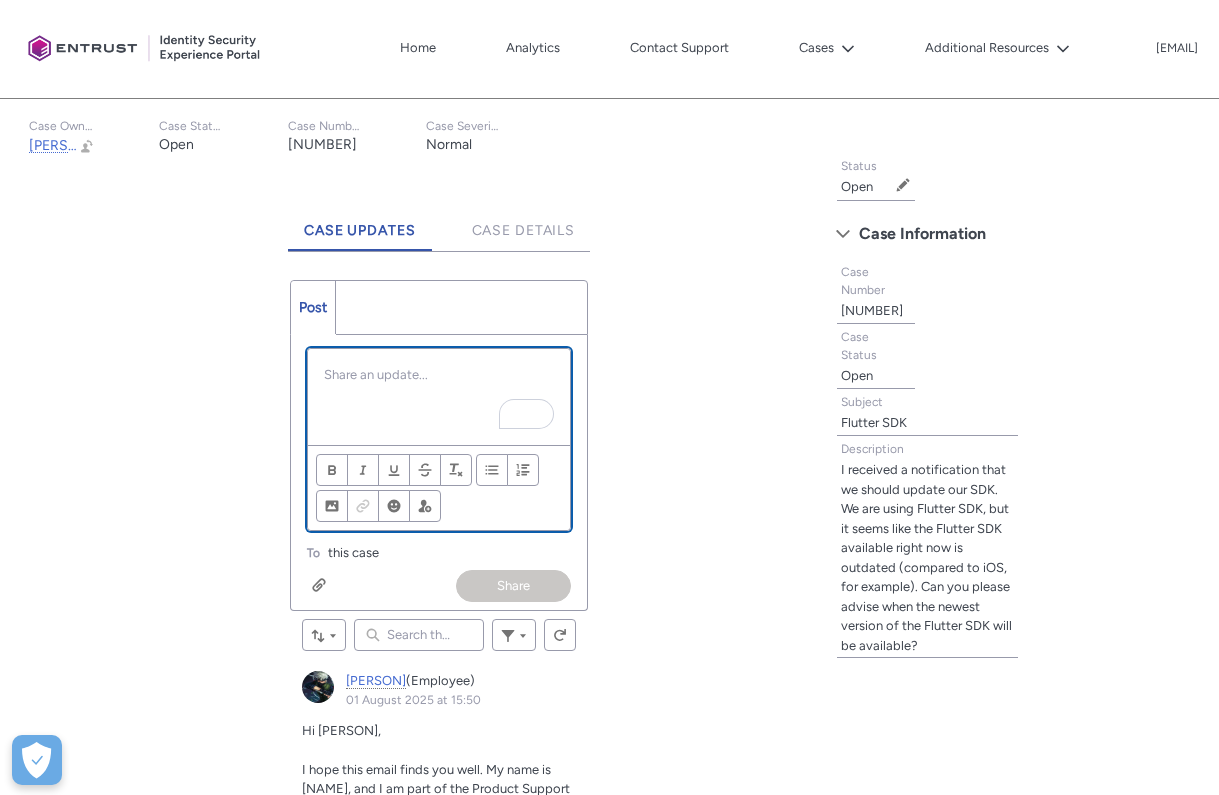 type 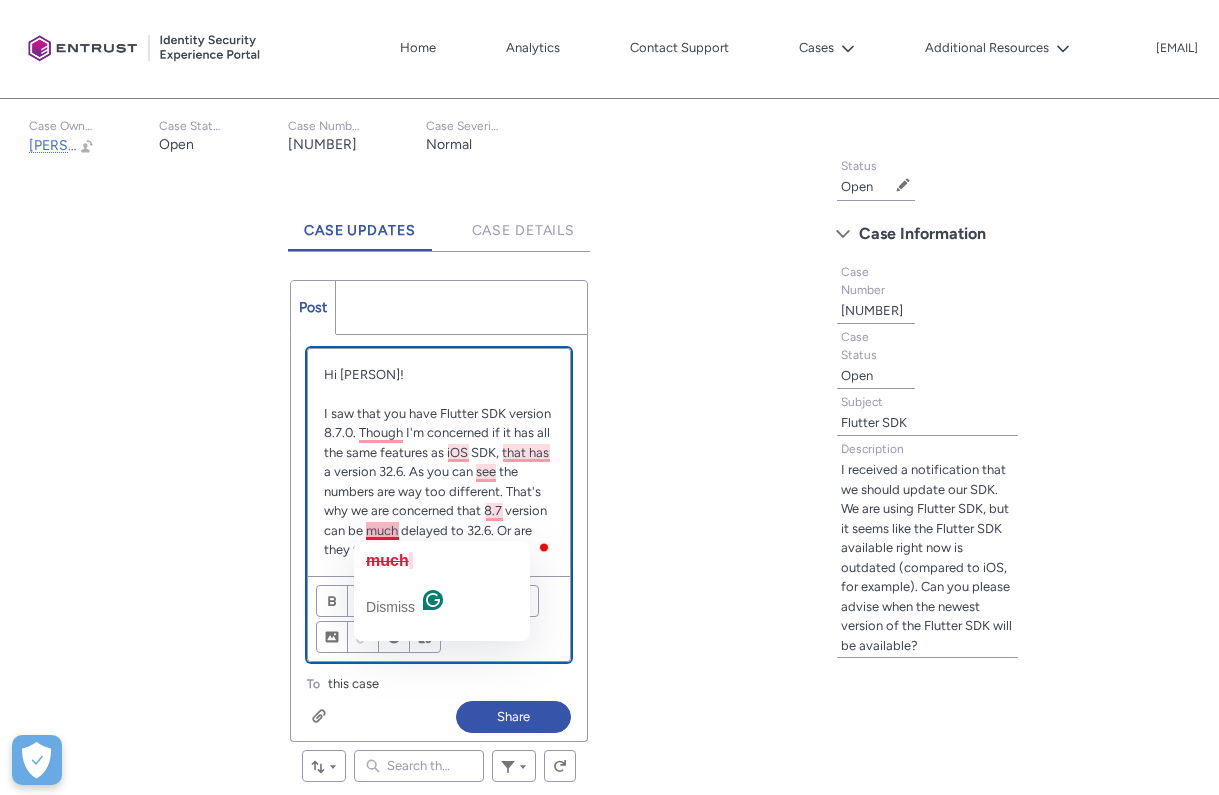 click on "I saw that you have Flutter SDK version 8.7.0. Though I'm concerned if it has all the same features as iOS SDK, that has a version 32.6. As you can see the numbers are way too different. That's why we are concerned that 8.7 version can be much delayed to 32.6. Or are they fully synced?" at bounding box center (439, 482) 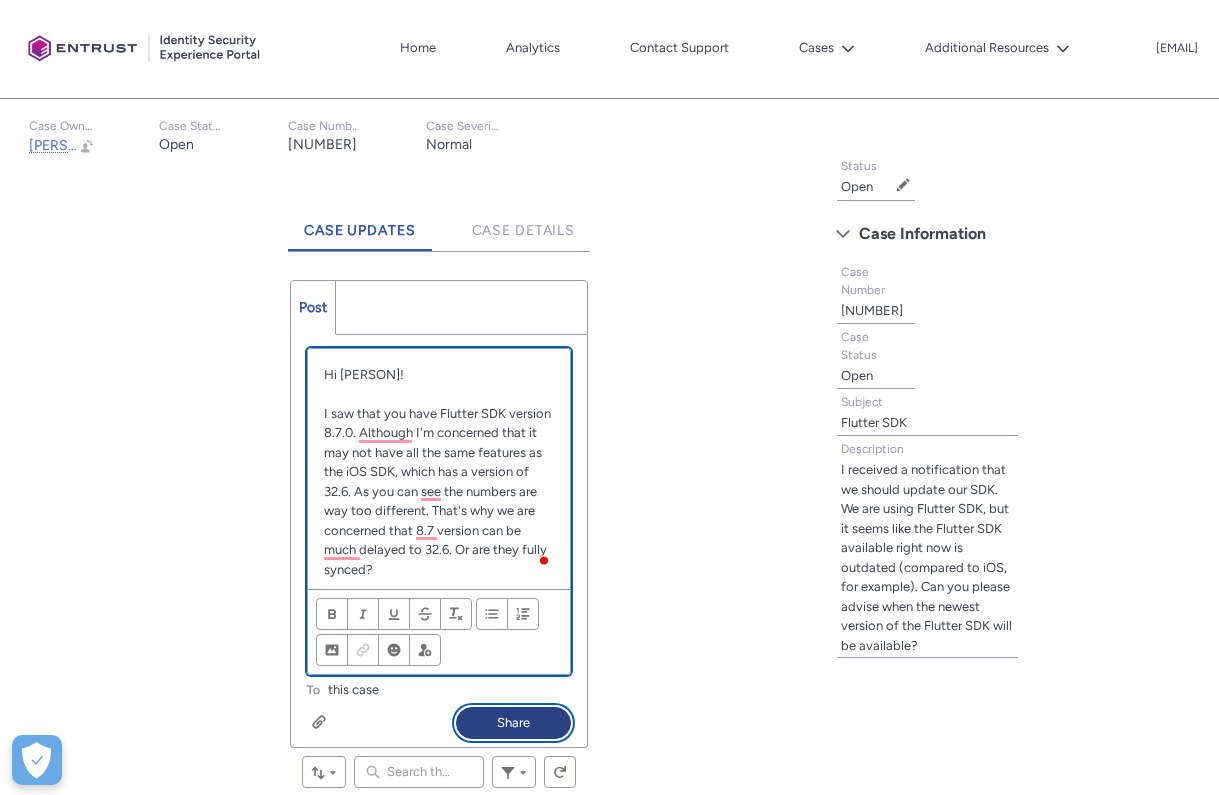 click on "Share" at bounding box center (513, 723) 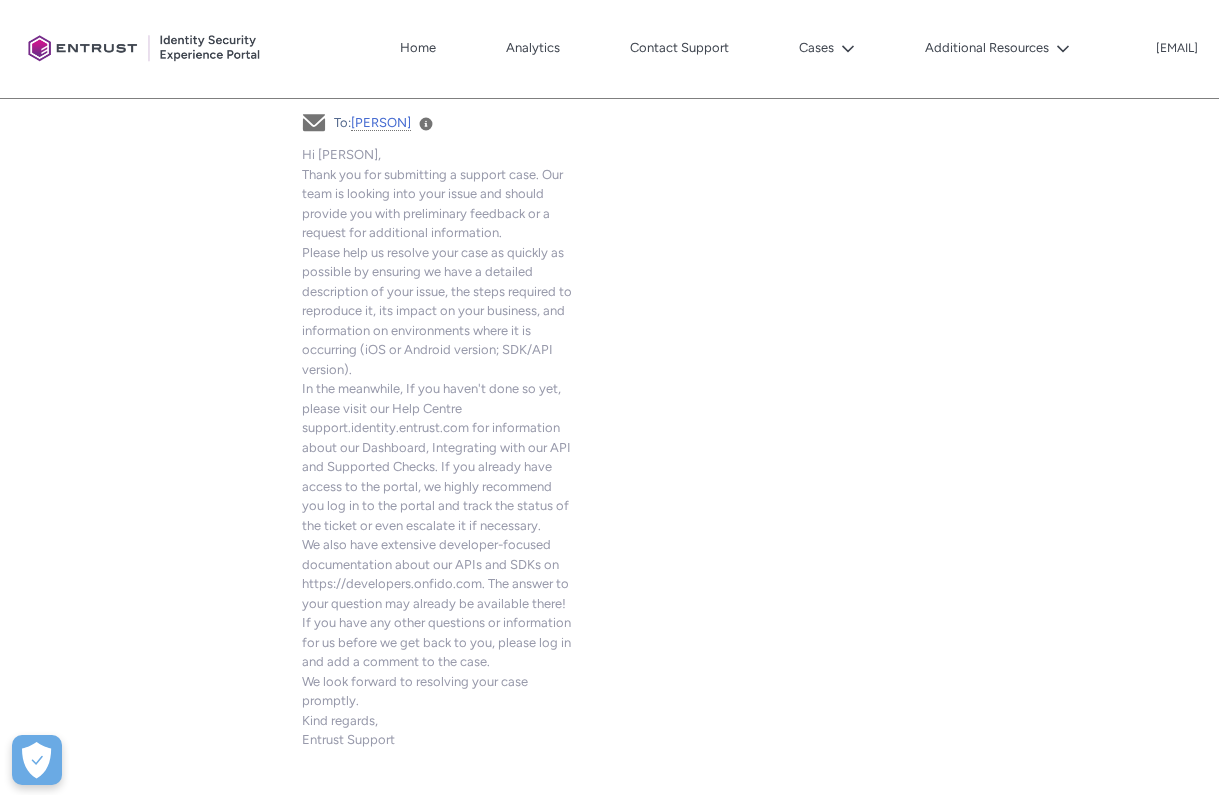 scroll, scrollTop: 0, scrollLeft: 0, axis: both 